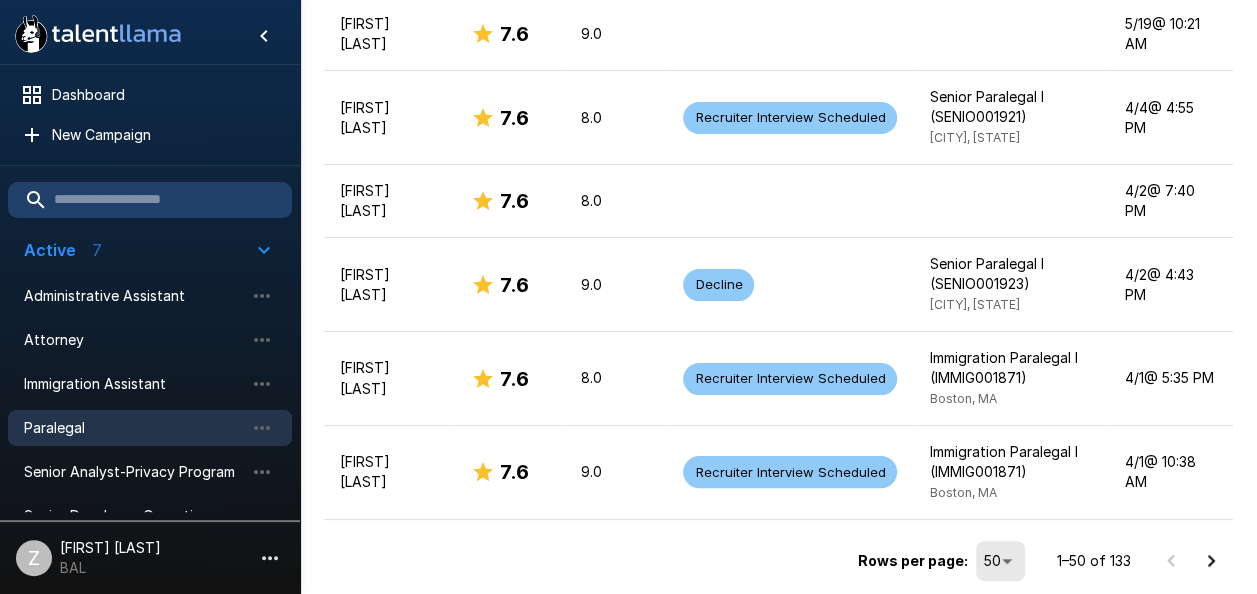 scroll, scrollTop: 4206, scrollLeft: 0, axis: vertical 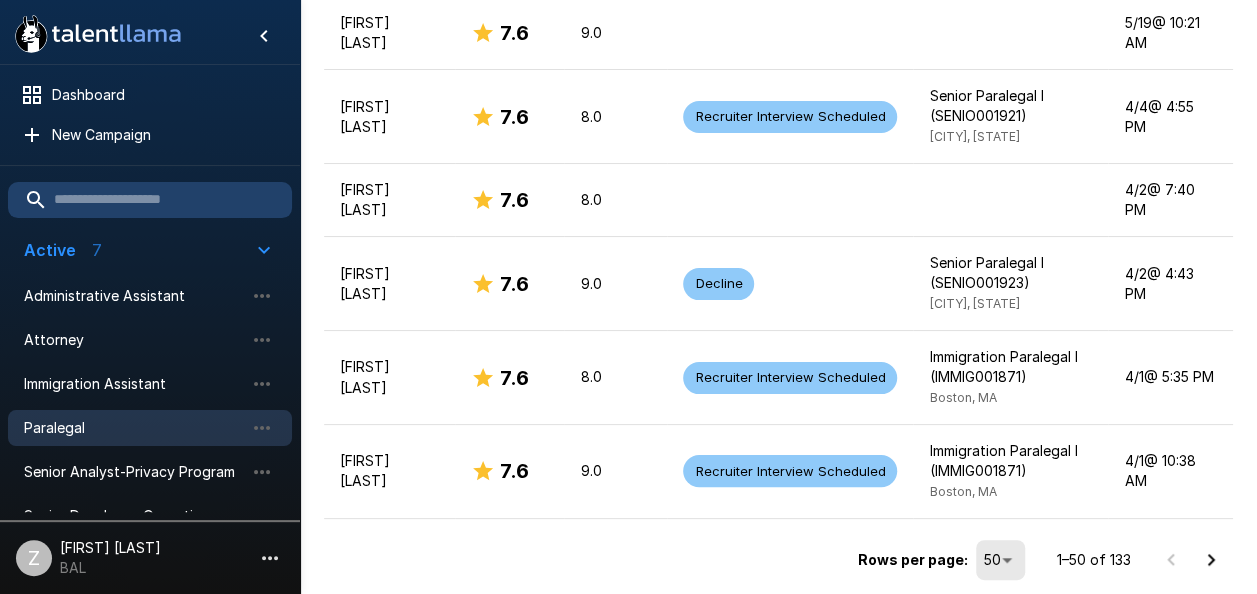click on "Paralegal" at bounding box center (134, 428) 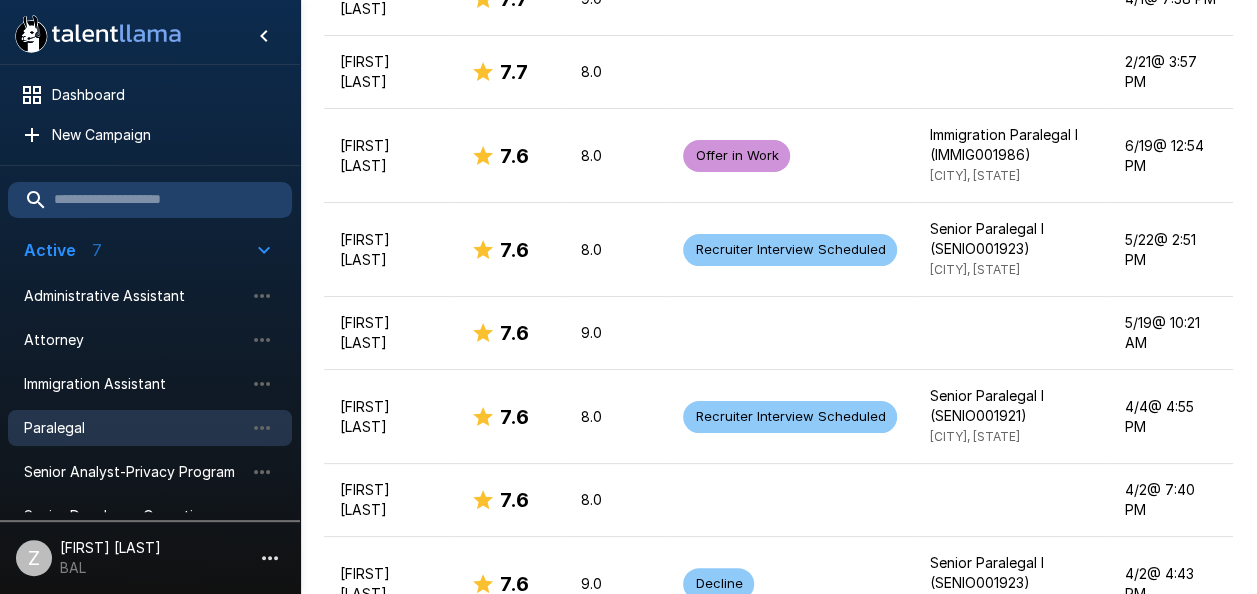 scroll, scrollTop: 4206, scrollLeft: 0, axis: vertical 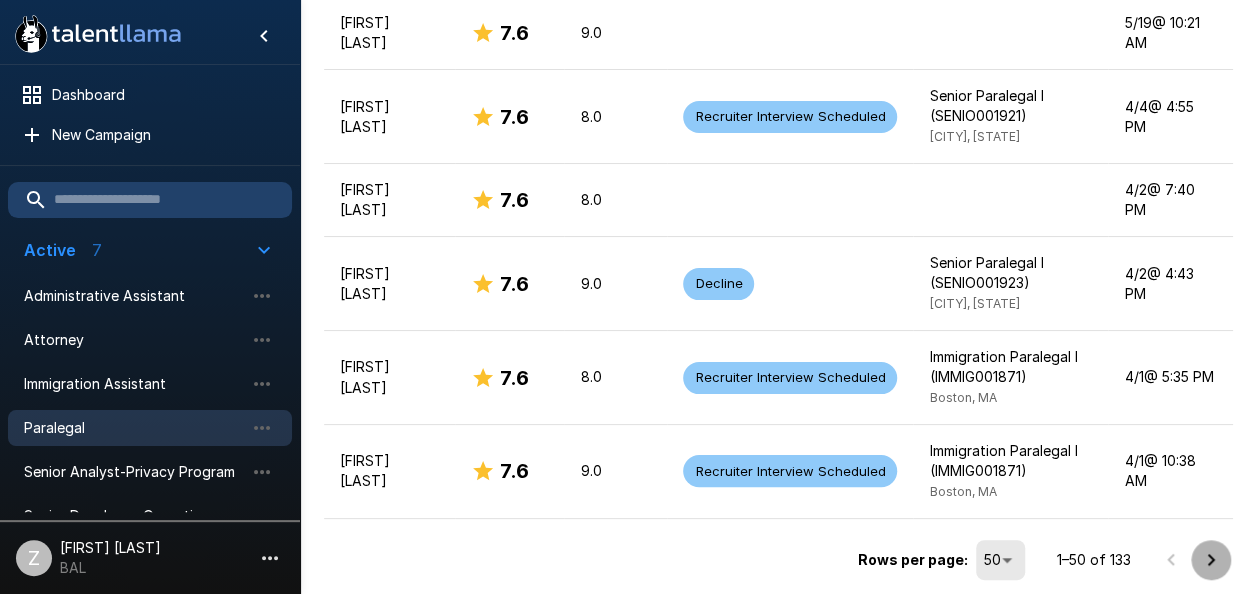 click 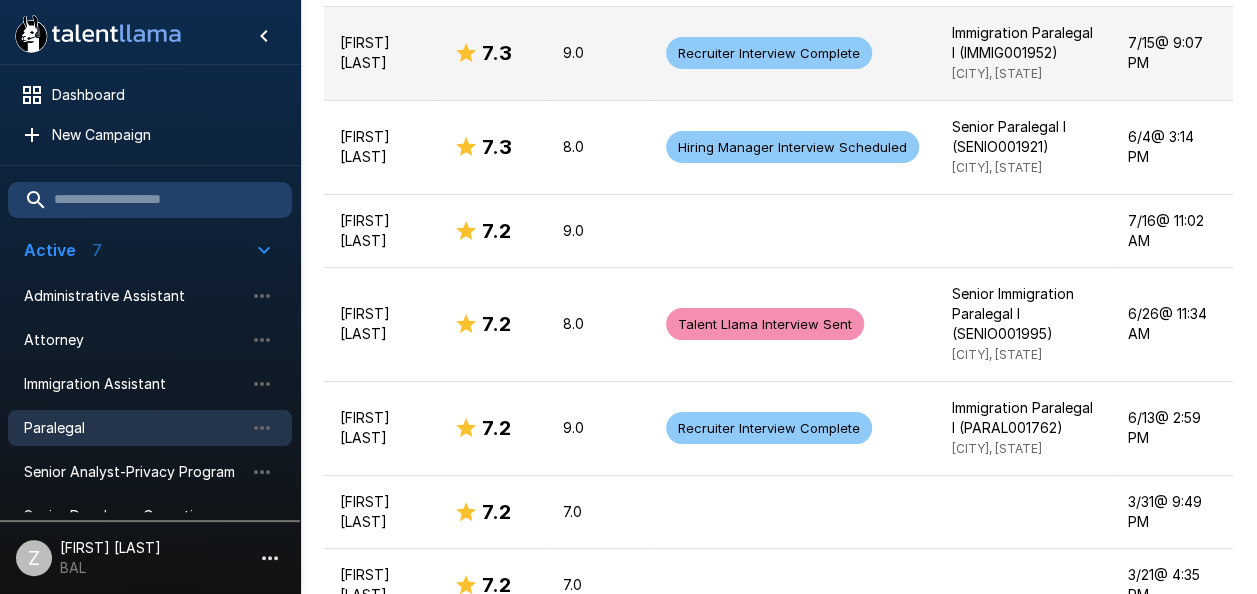 scroll, scrollTop: 2006, scrollLeft: 0, axis: vertical 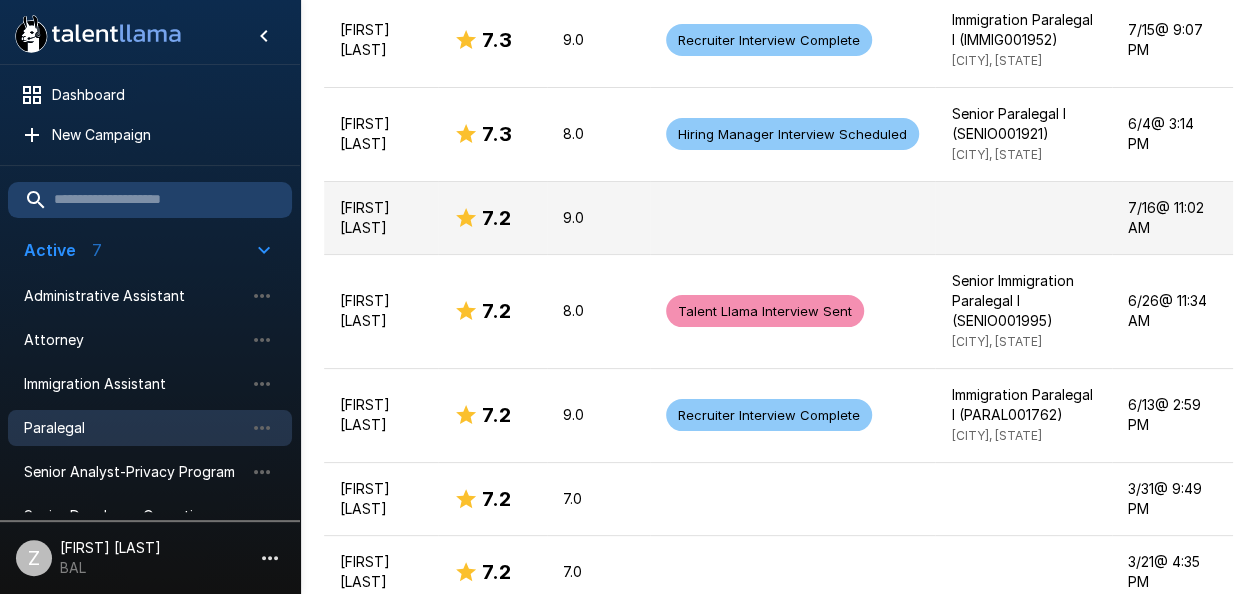 click on "[FIRST] [LAST]" at bounding box center [381, 218] 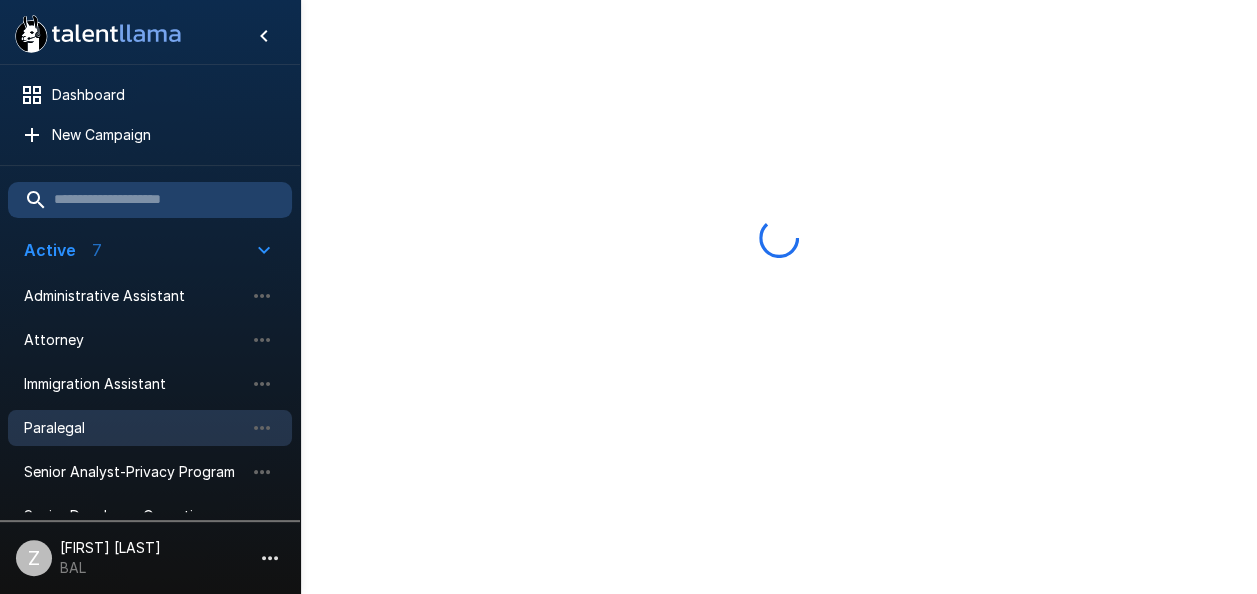 scroll, scrollTop: 0, scrollLeft: 0, axis: both 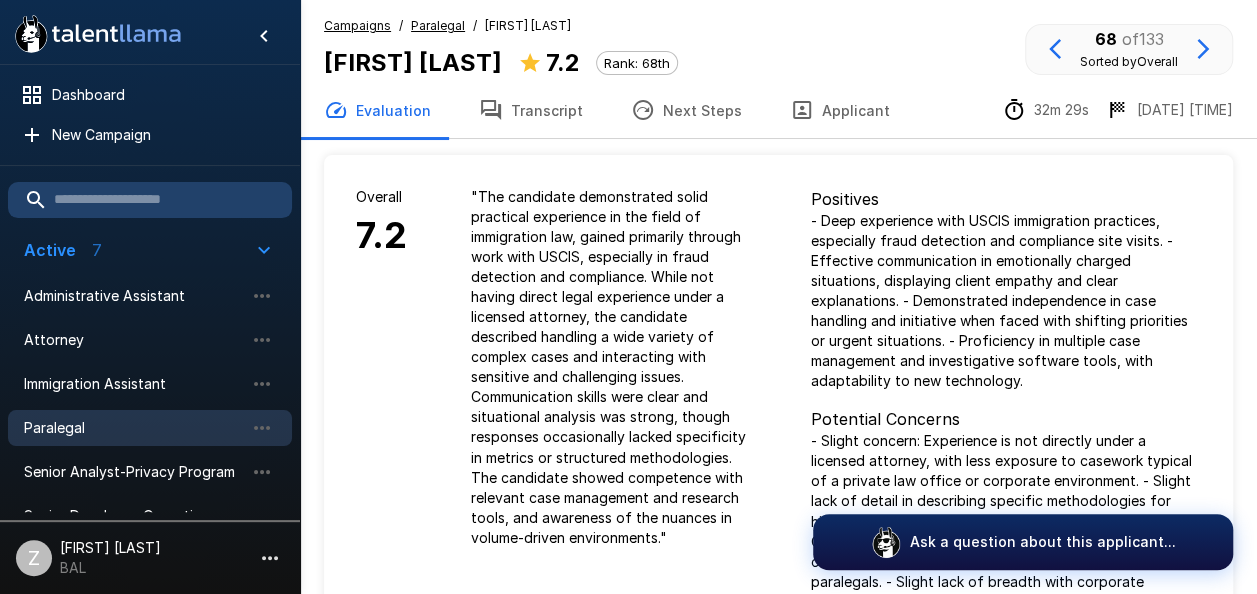 click on "Transcript" at bounding box center [531, 110] 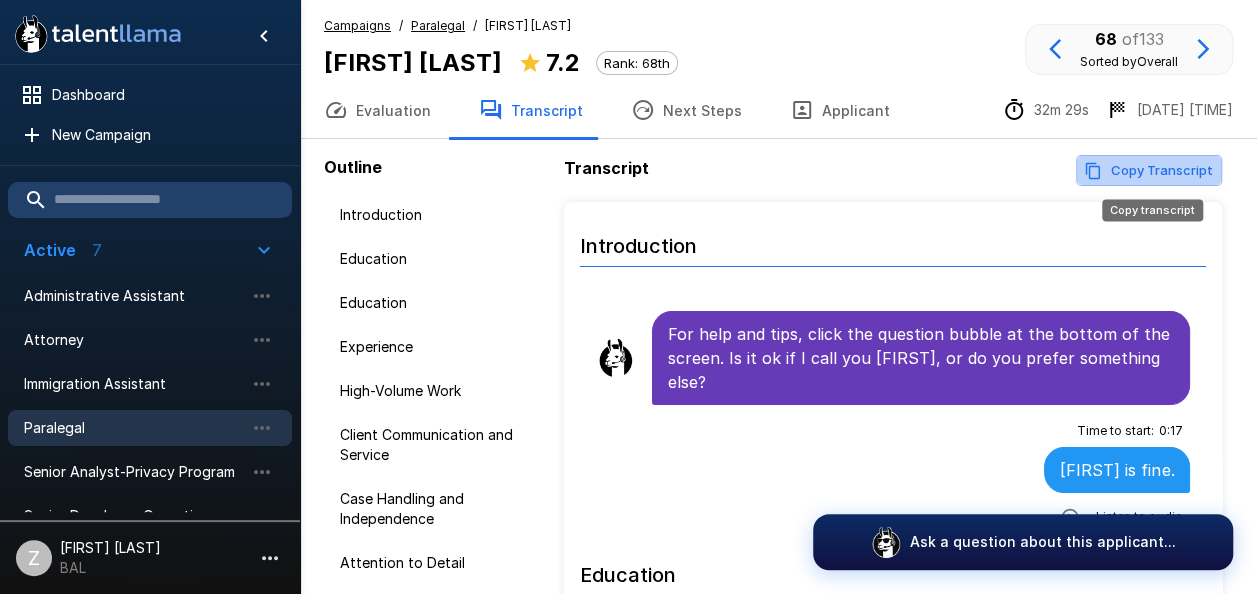 click on "Copy Transcript" at bounding box center (1149, 170) 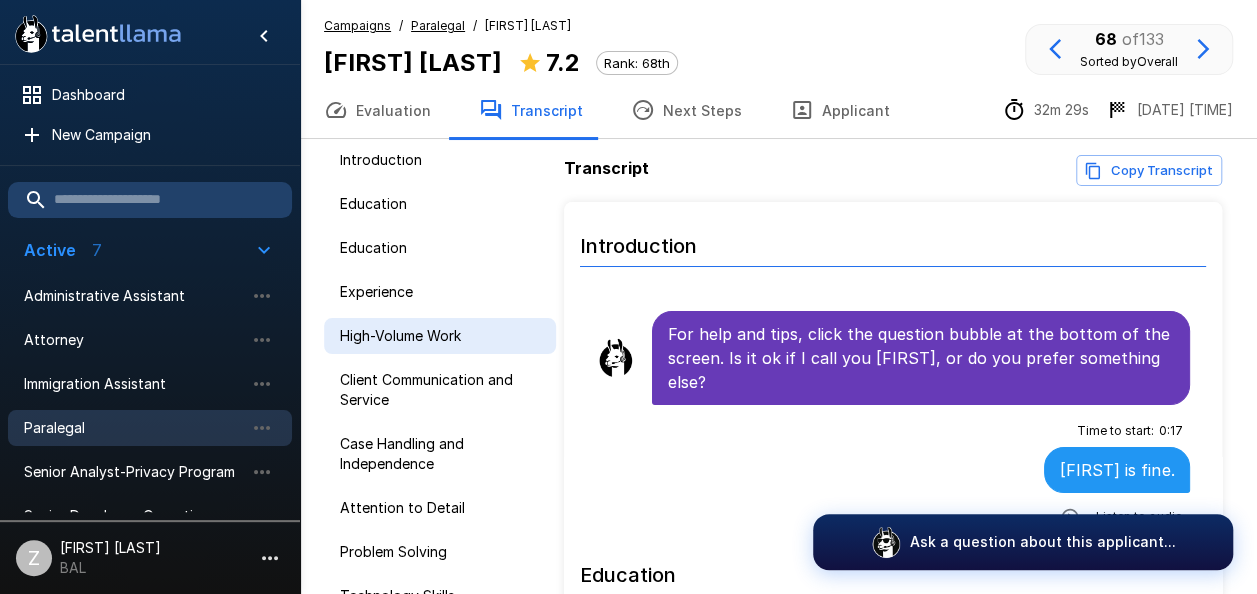 scroll, scrollTop: 112, scrollLeft: 0, axis: vertical 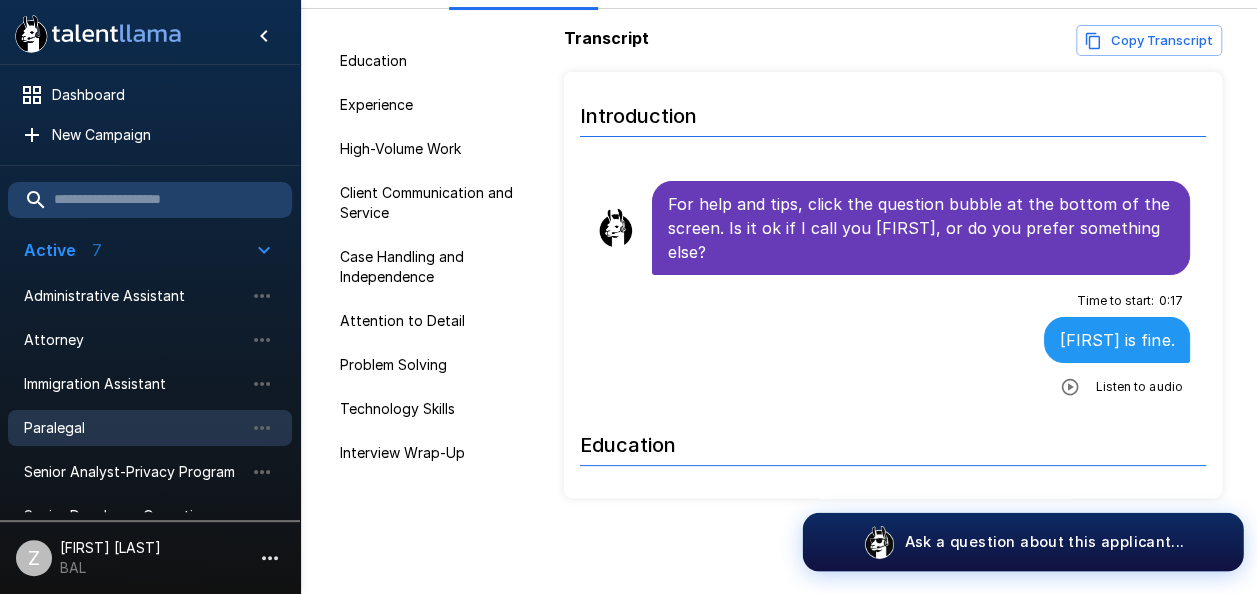 click on "Ask a question about this applicant..." at bounding box center (1043, 541) 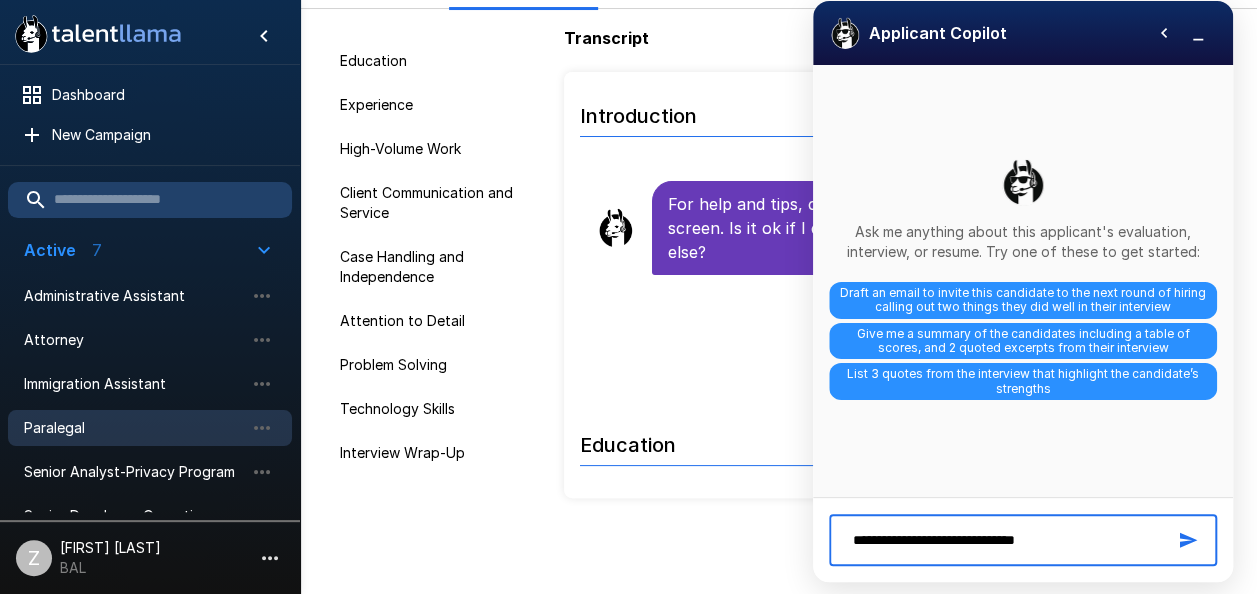 type on "**********" 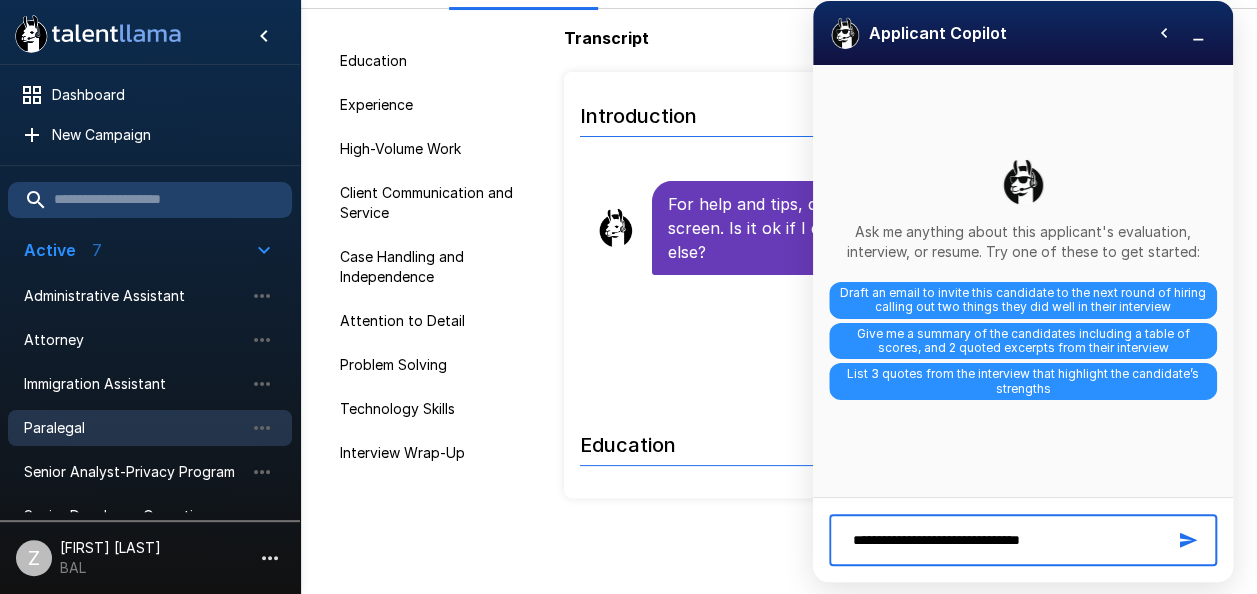 type 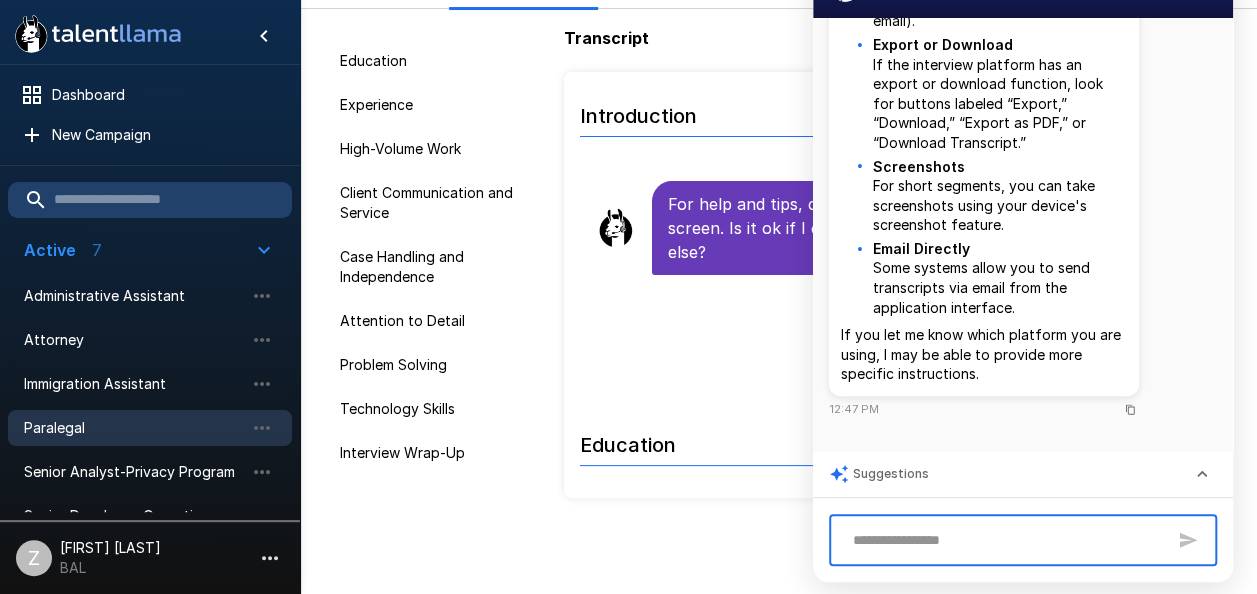 scroll, scrollTop: 82, scrollLeft: 0, axis: vertical 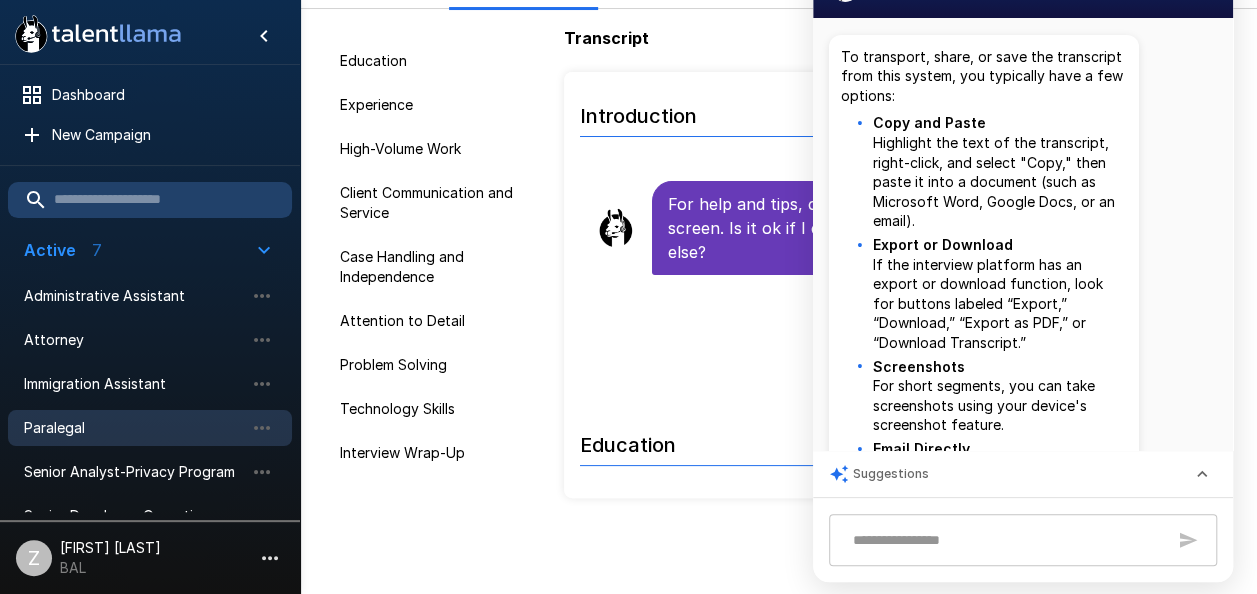 click on "To transport, share, or save the transcript from this system, you typically have a few options:
Copy and Paste
Highlight the text of the transcript, right-click, and select "Copy," then paste it into a document (such as Microsoft Word, Google Docs, or an email).
Export or Download
If the interview platform has an export or download function, look for buttons labeled “Export,” “Download,” “Export as PDF,” or “Download Transcript.”
Screenshots
For short segments, you can take screenshots using your device's screenshot feature.
Email Directly
Some systems allow you to send transcripts via email from the application interface.
If you let me know which platform you are using, I may be able to provide more specific instructions. [TIME]" at bounding box center [1023, 327] 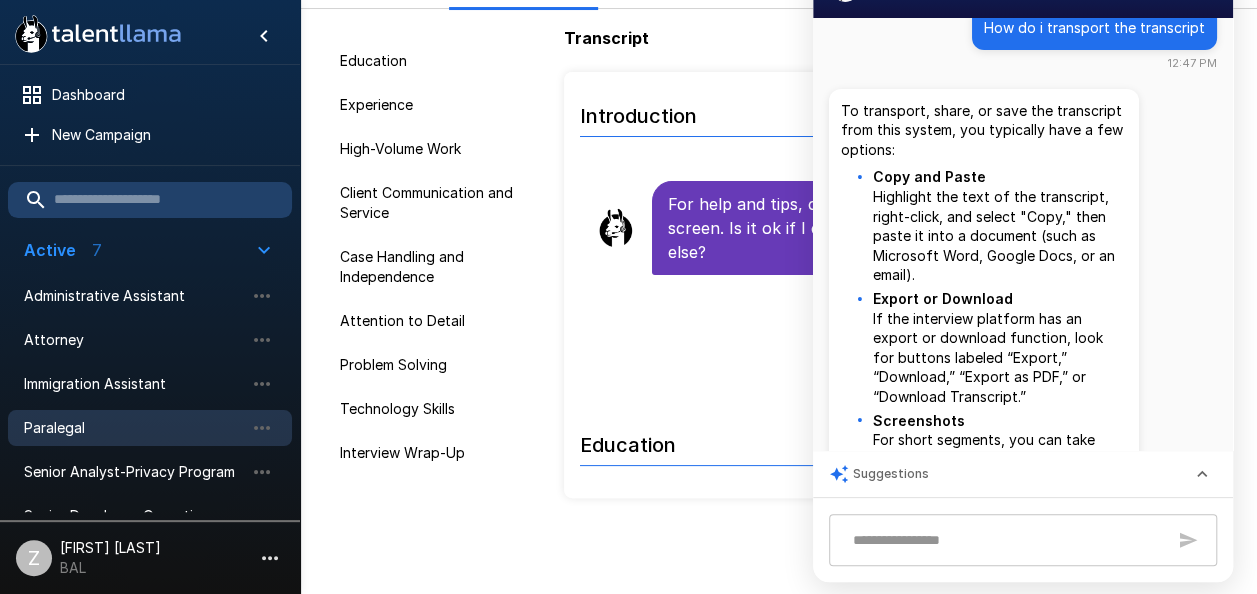 scroll, scrollTop: 0, scrollLeft: 0, axis: both 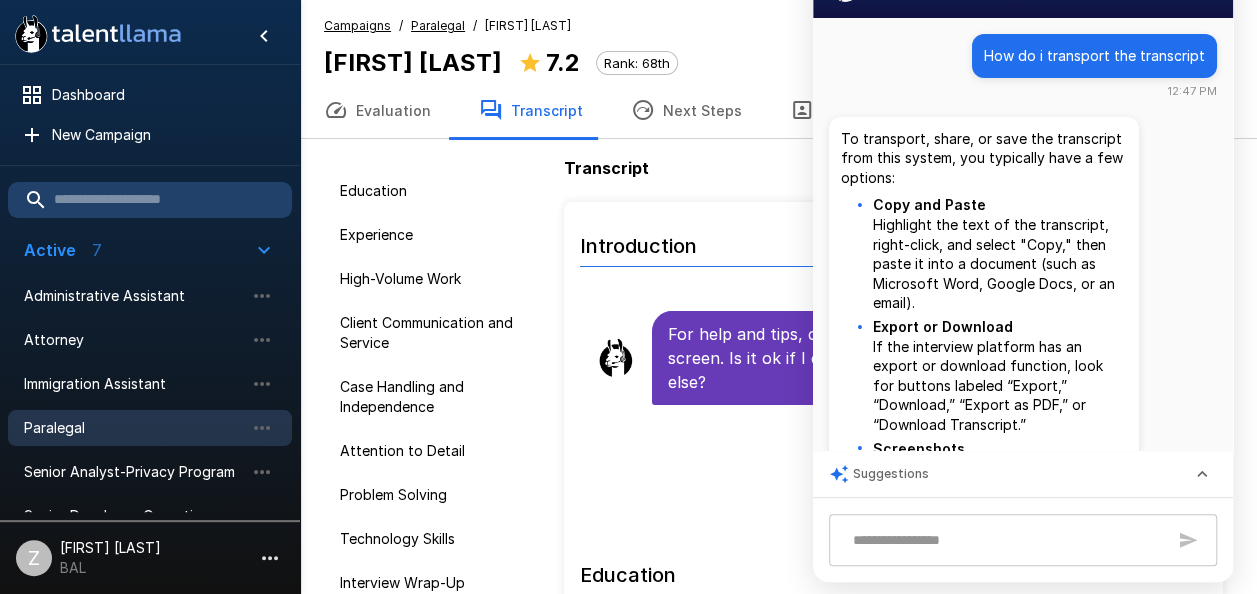 click on "Applicant Copilot" at bounding box center [1023, -14] 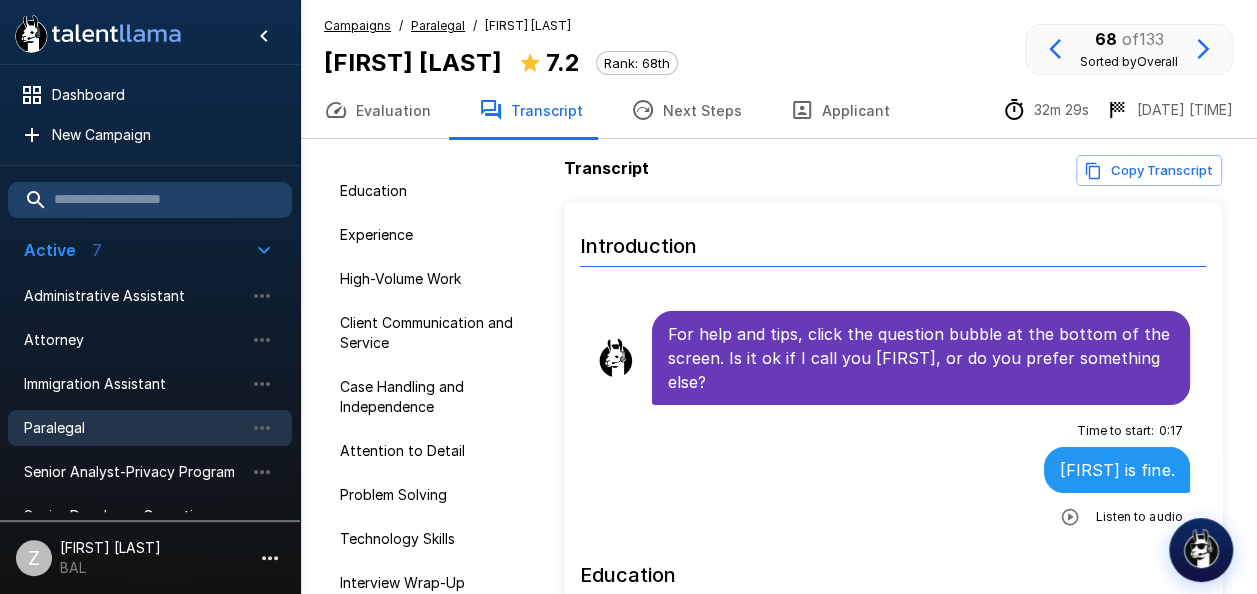 click 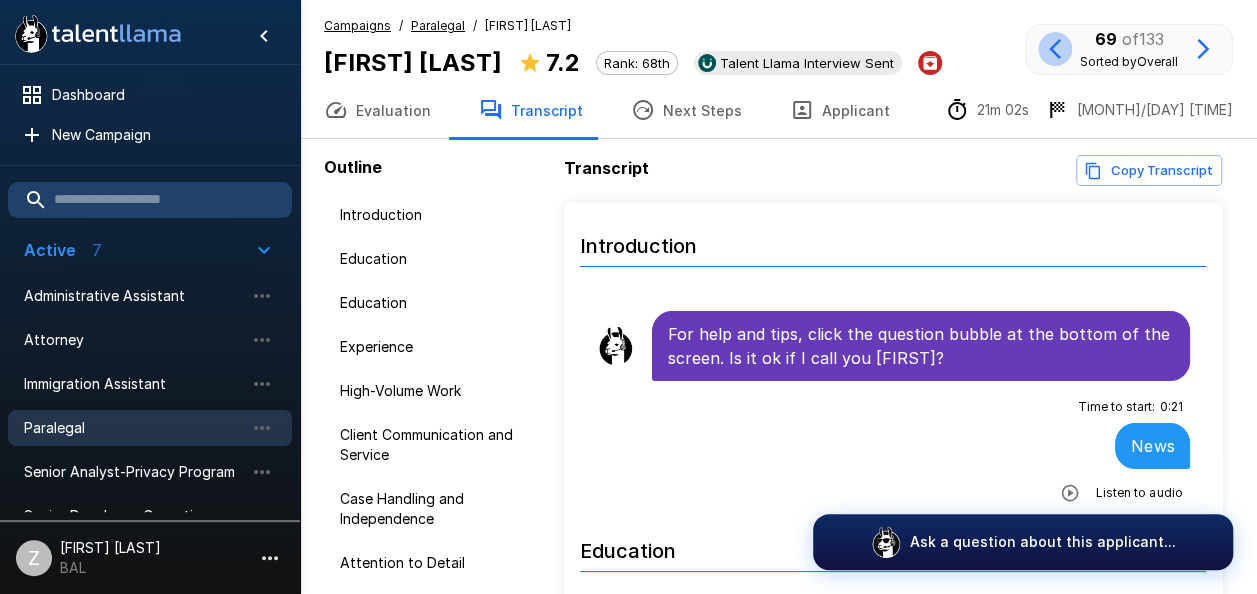 click 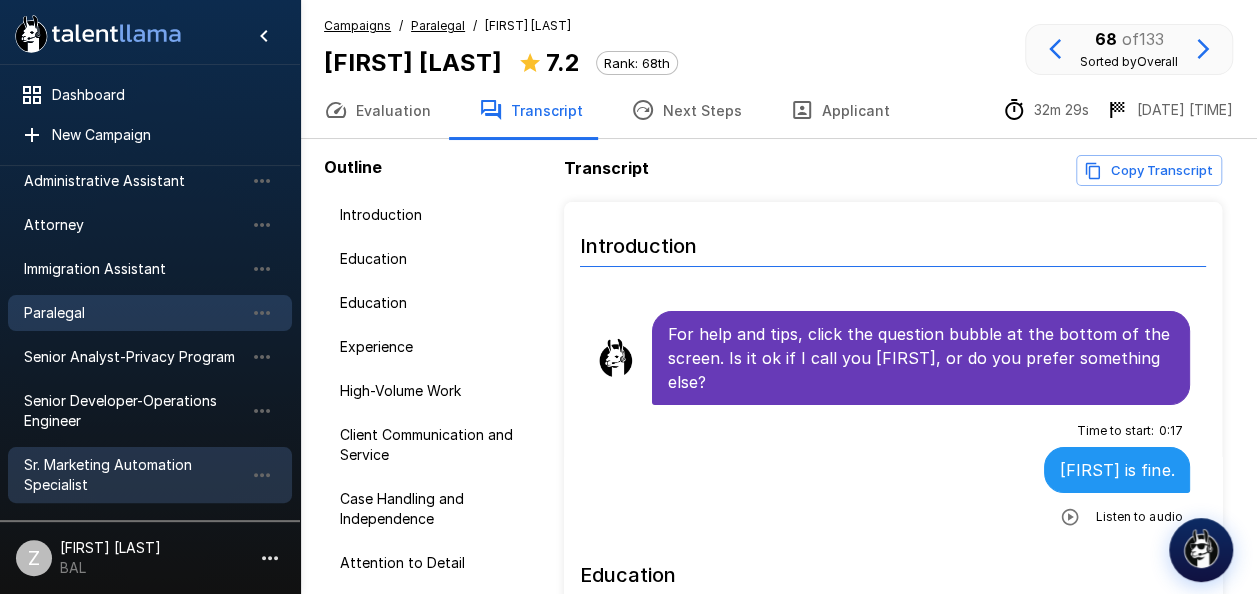 scroll, scrollTop: 116, scrollLeft: 0, axis: vertical 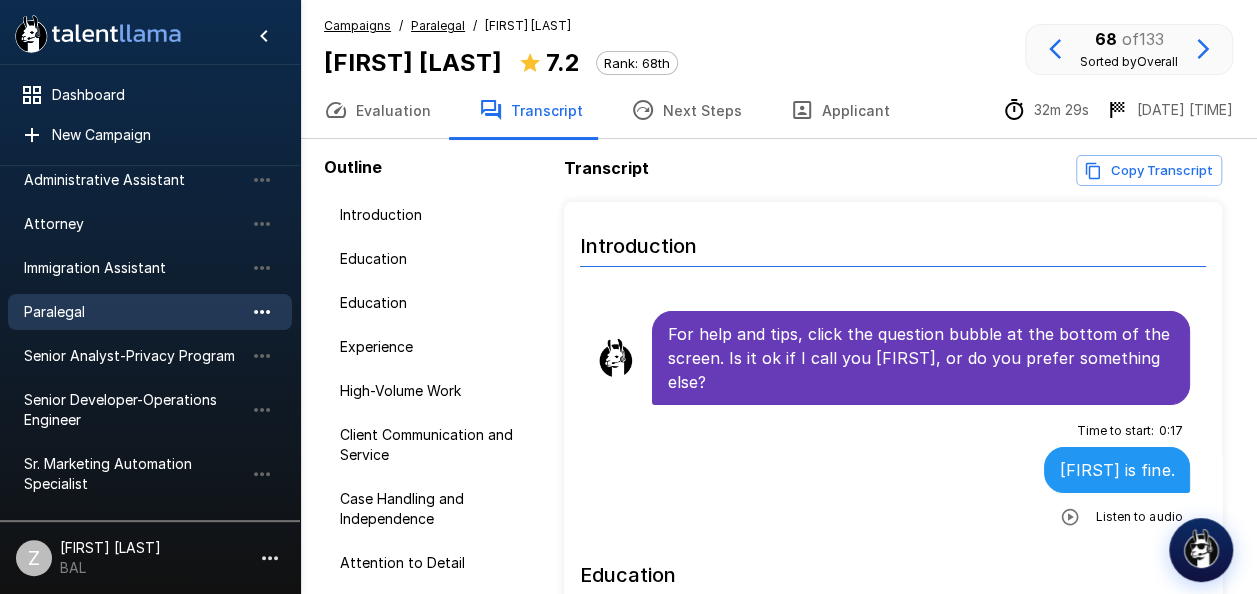 click 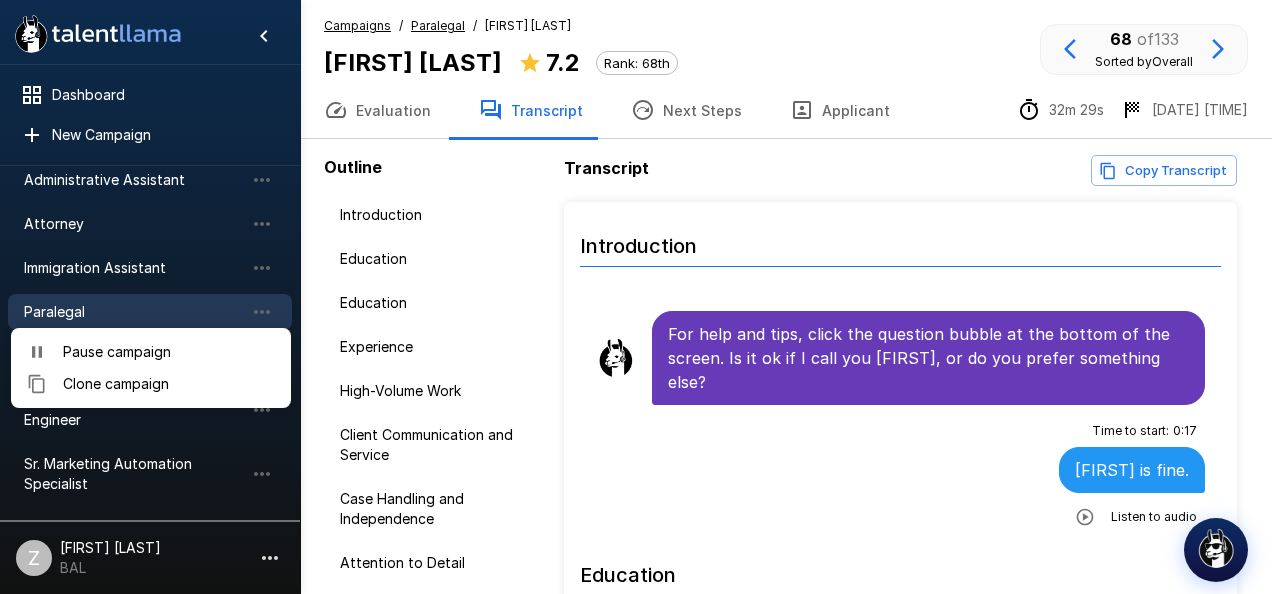 click at bounding box center [636, 297] 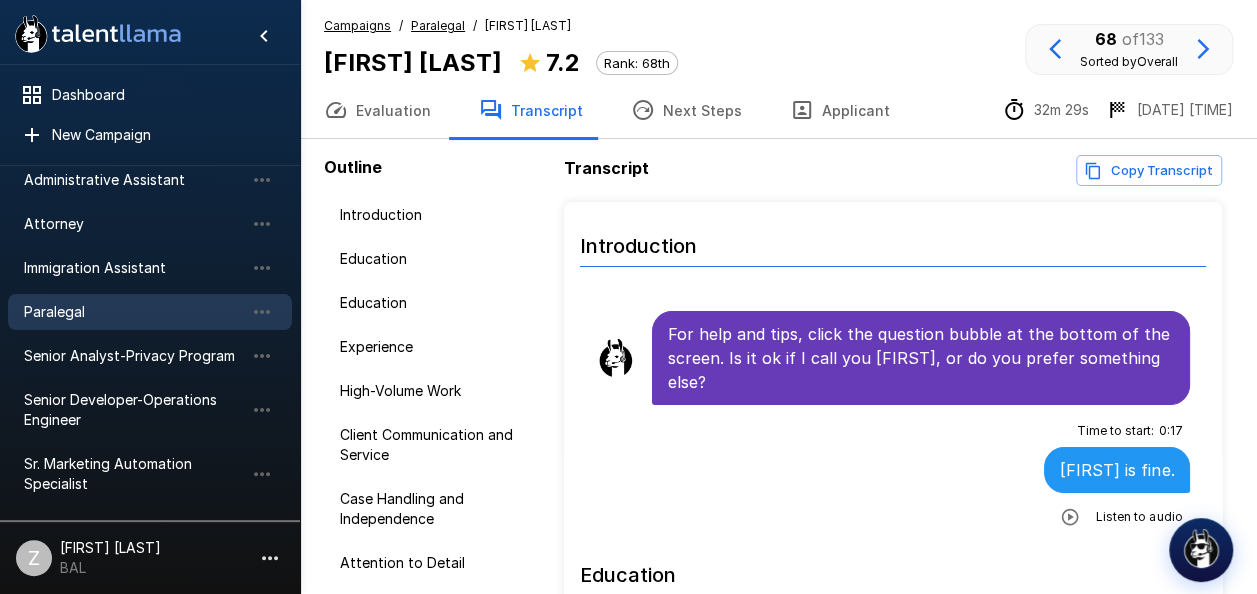 click at bounding box center [0, 594] 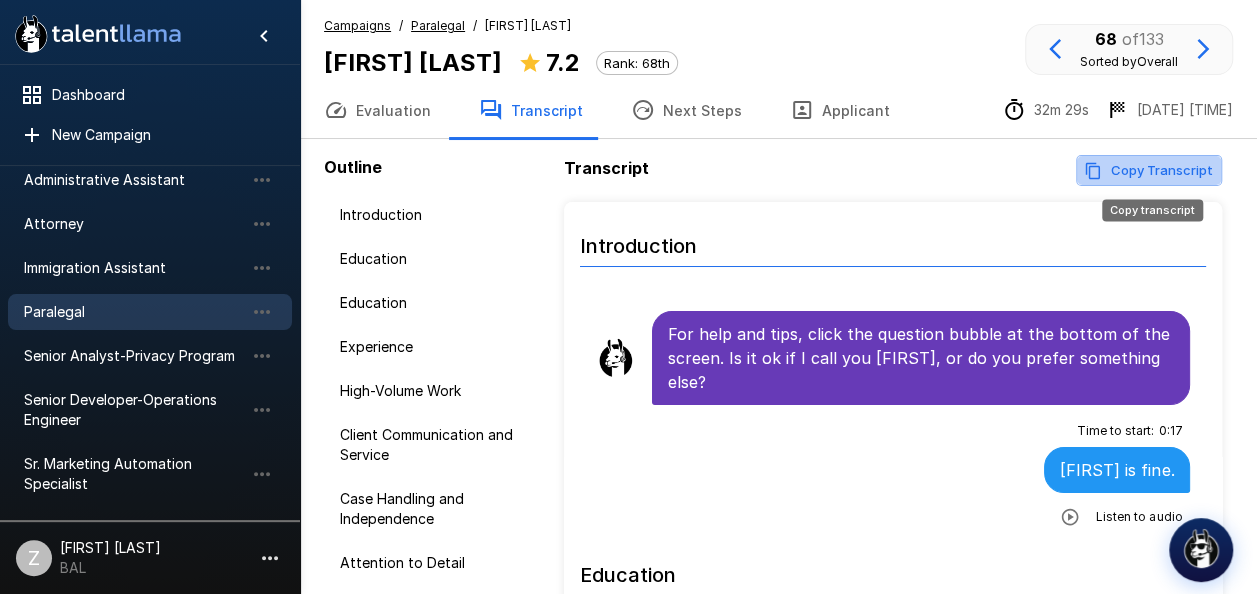 click on "Copy Transcript" at bounding box center (1149, 170) 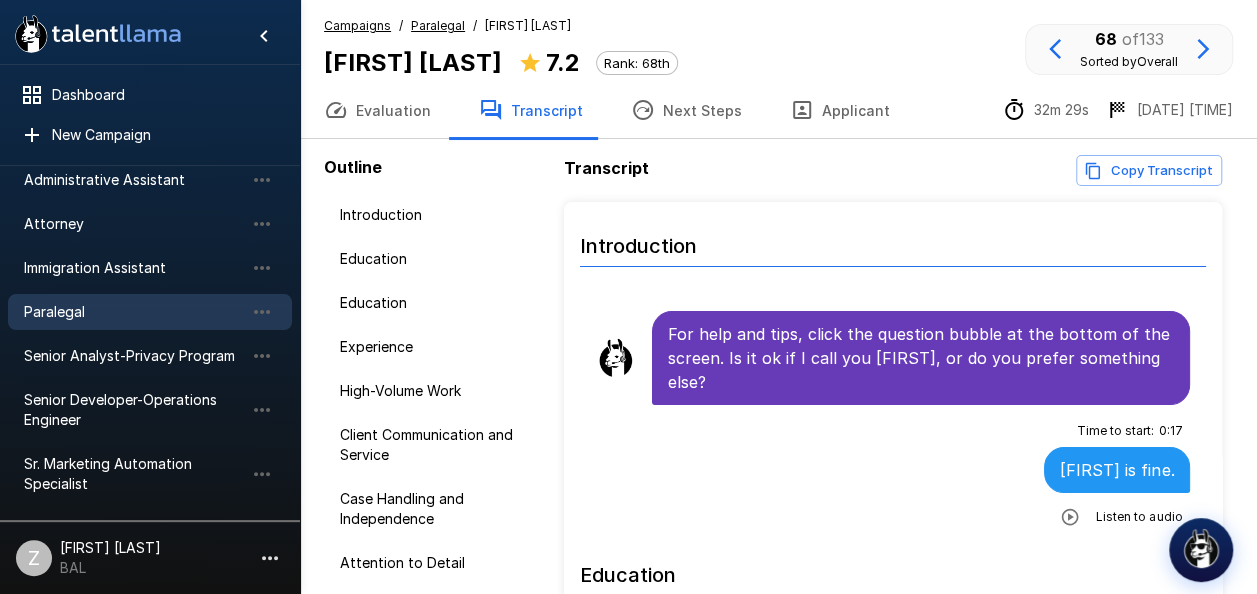click on "Paralegal" at bounding box center (134, 312) 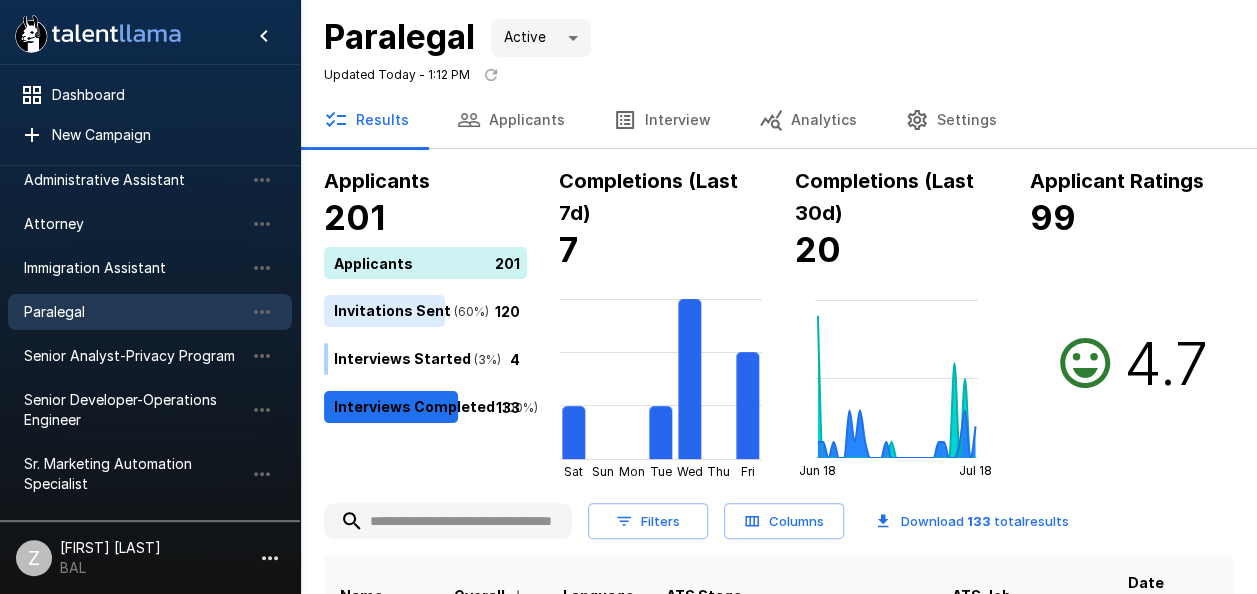 click on "Applicants" at bounding box center (511, 120) 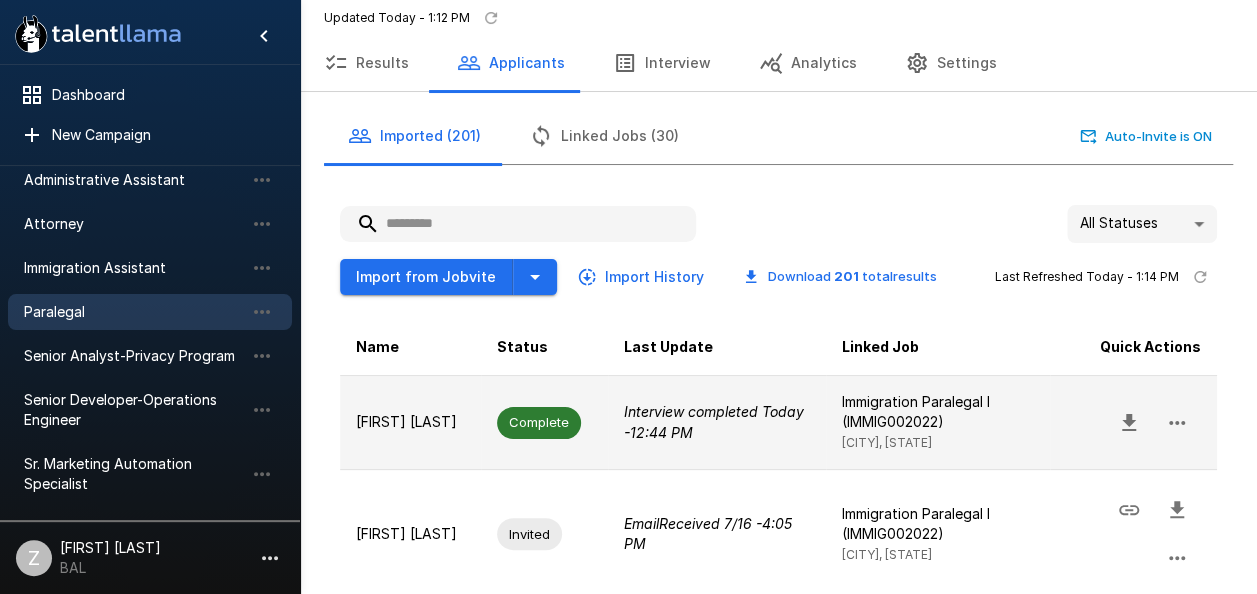 scroll, scrollTop: 100, scrollLeft: 0, axis: vertical 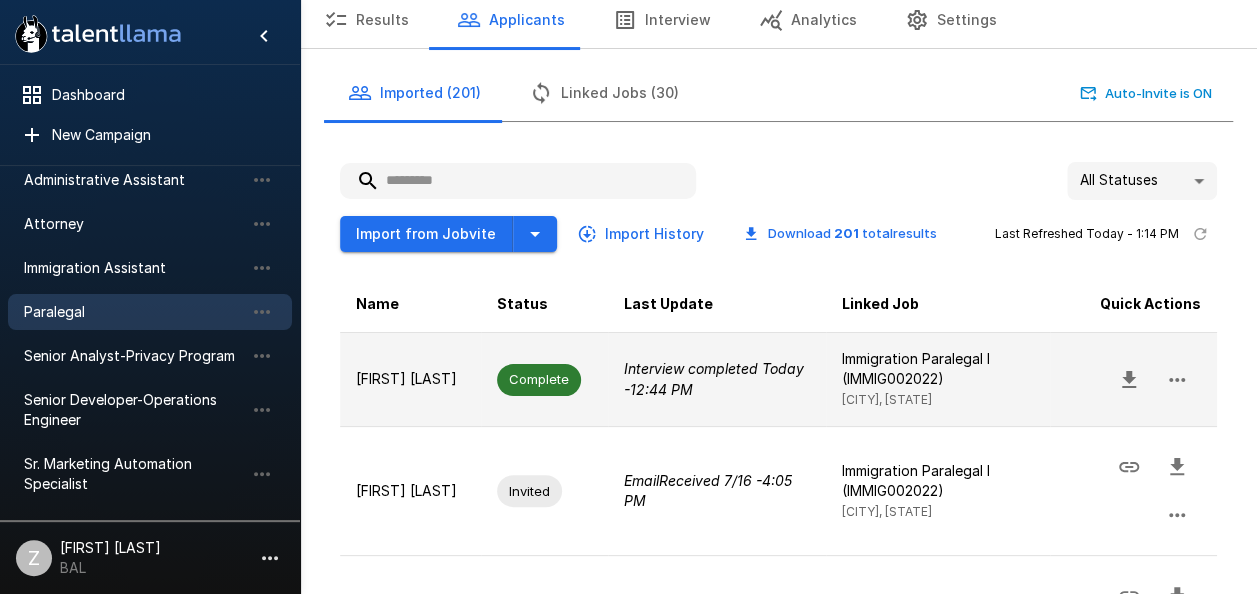 click on "Complete" at bounding box center (539, 379) 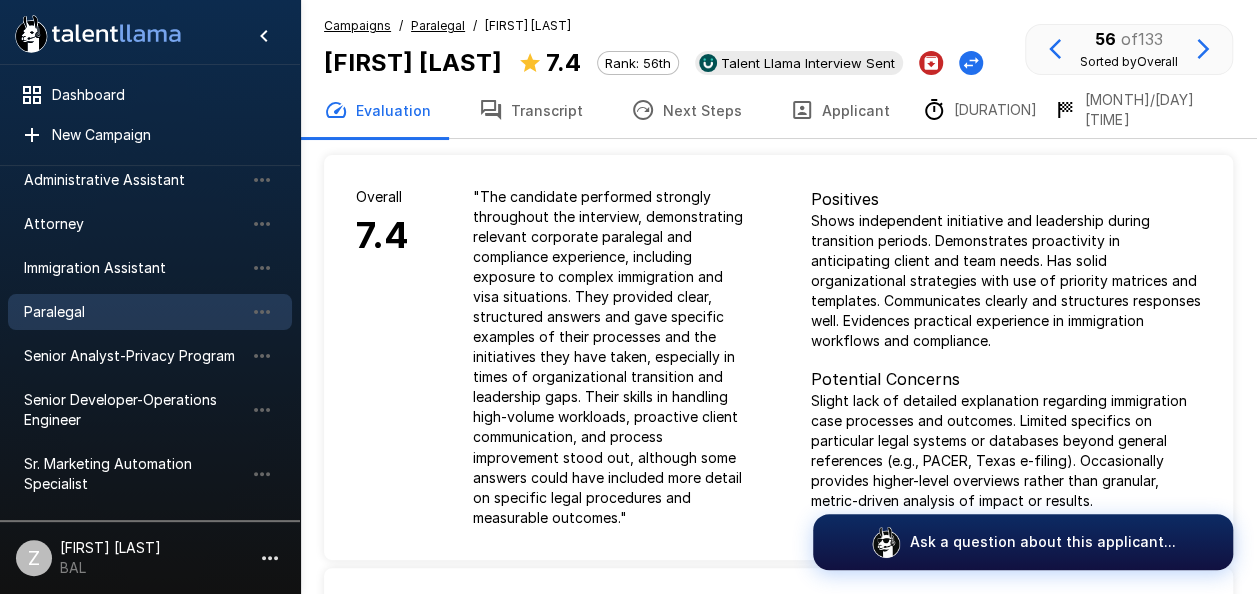 scroll, scrollTop: 0, scrollLeft: 0, axis: both 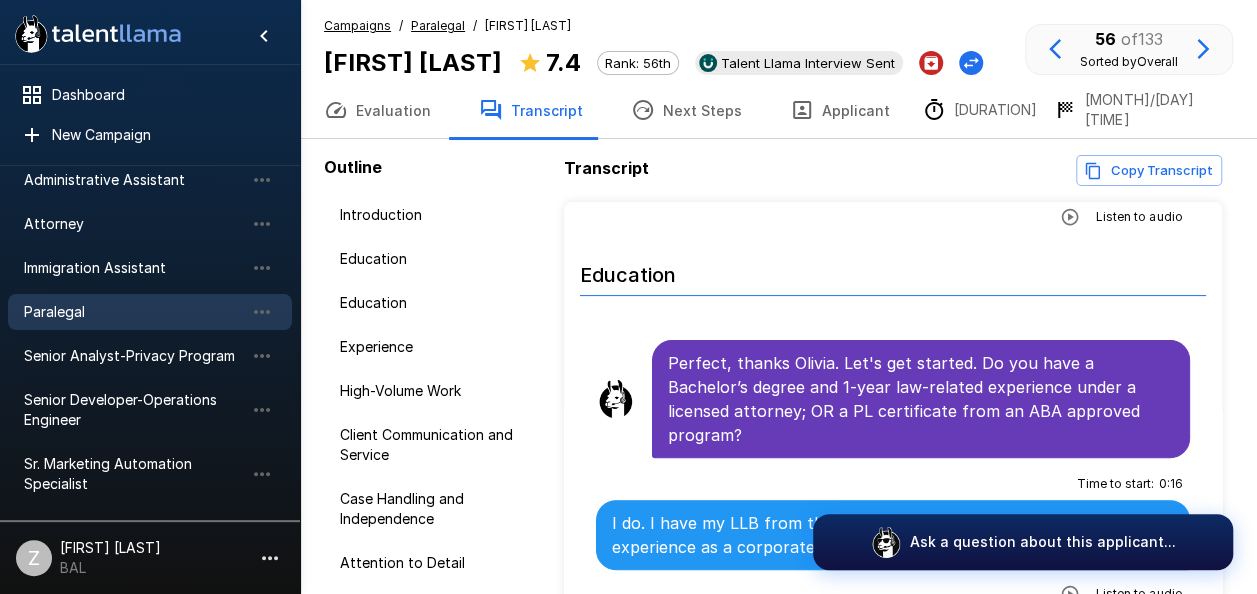 click on "Listen to audio" at bounding box center (1117, 217) 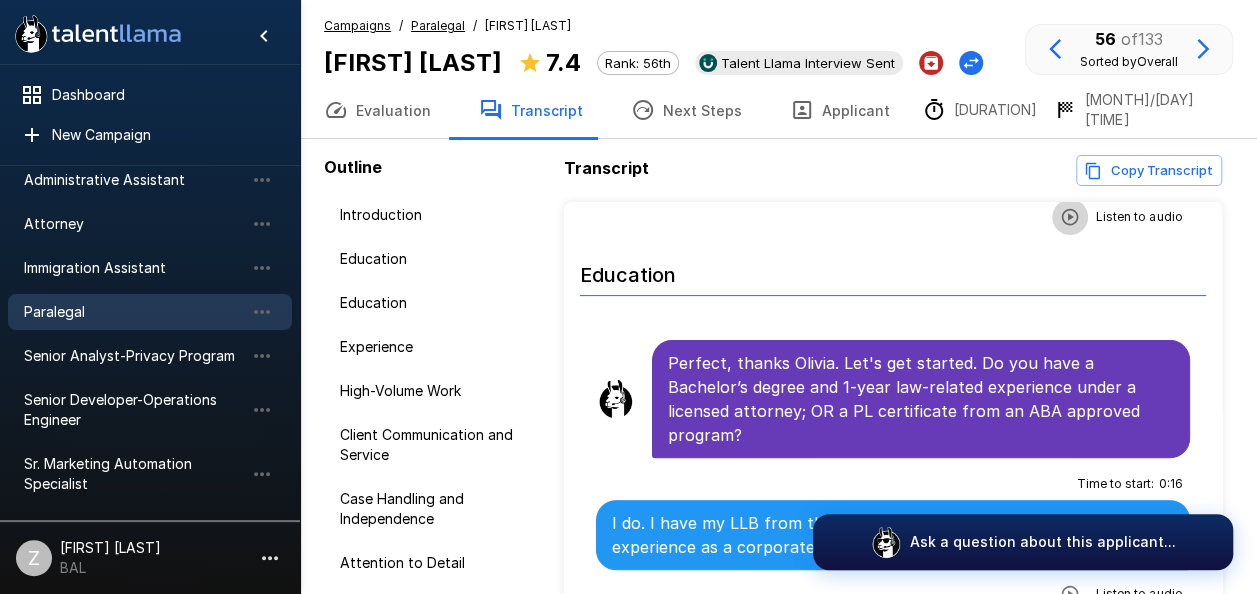 click 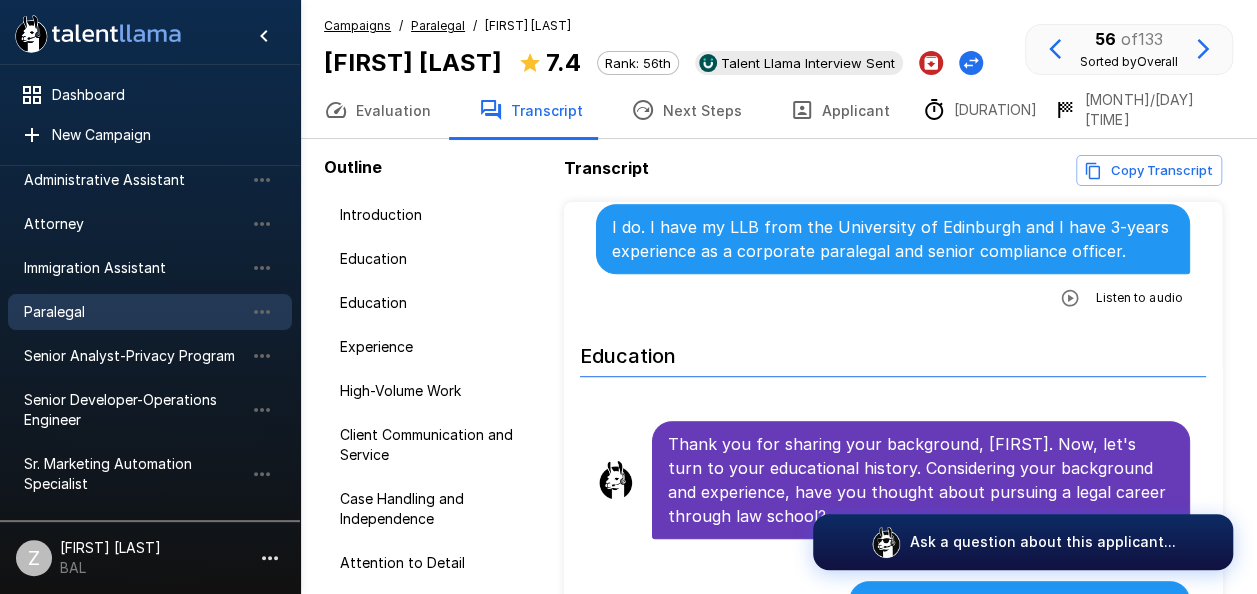 scroll, scrollTop: 600, scrollLeft: 0, axis: vertical 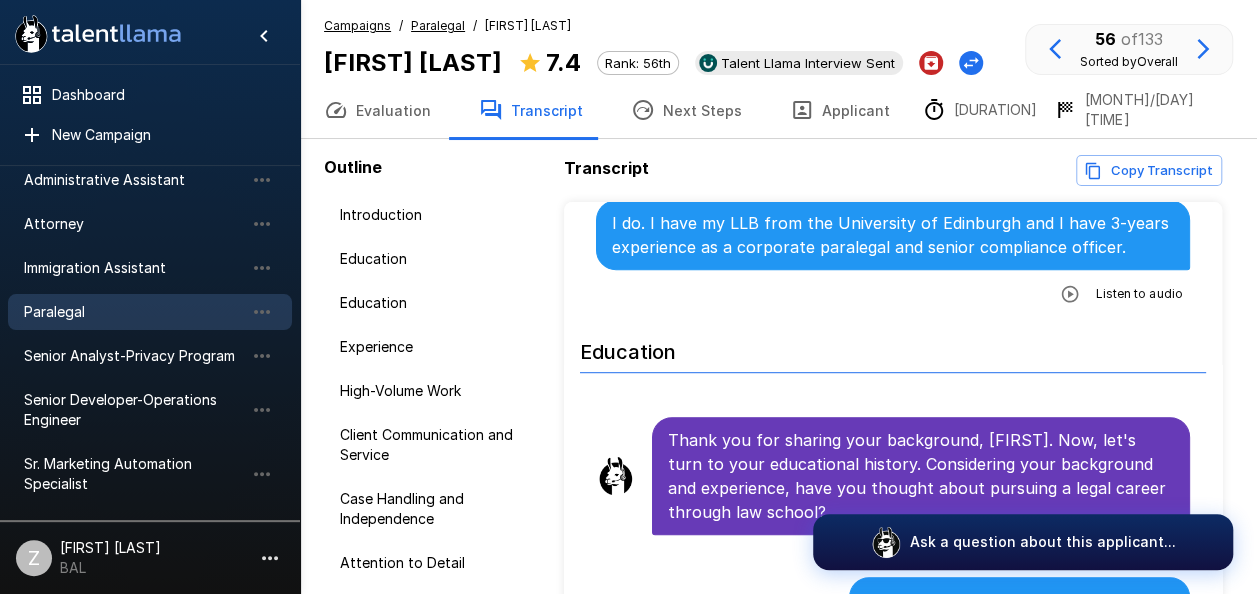 click 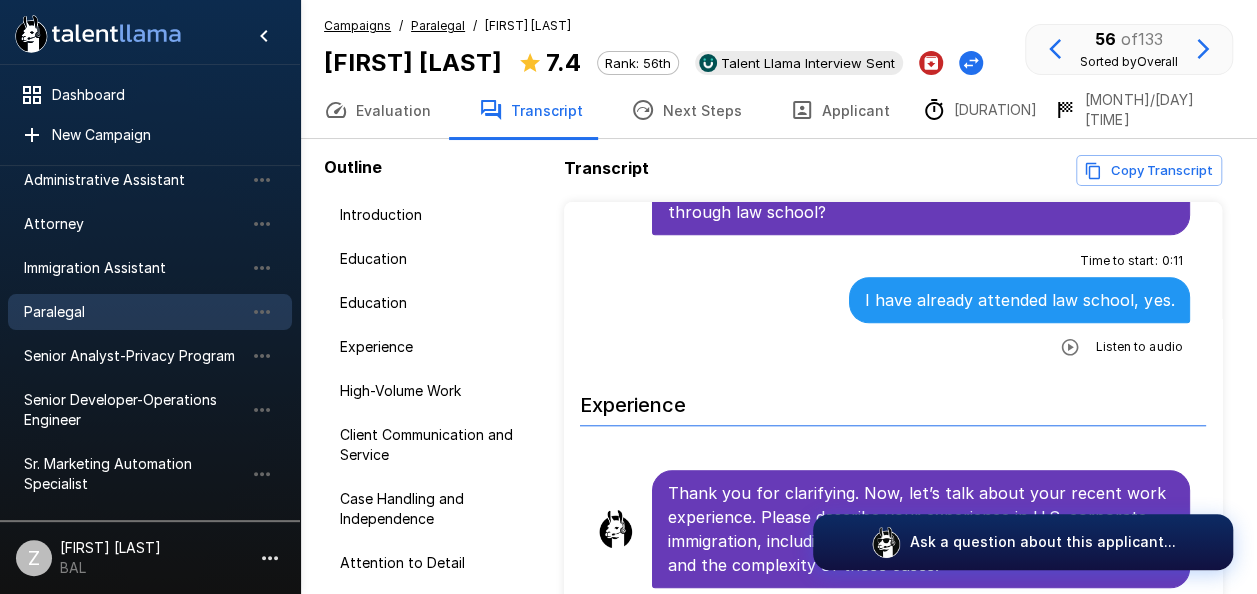 scroll, scrollTop: 1000, scrollLeft: 0, axis: vertical 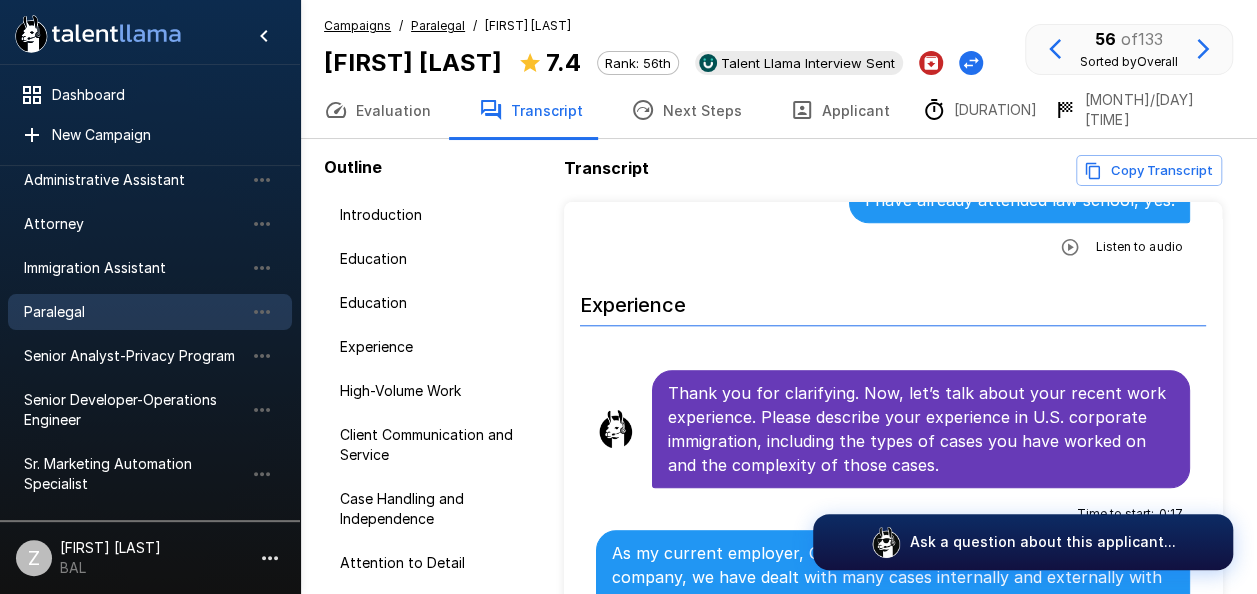 click 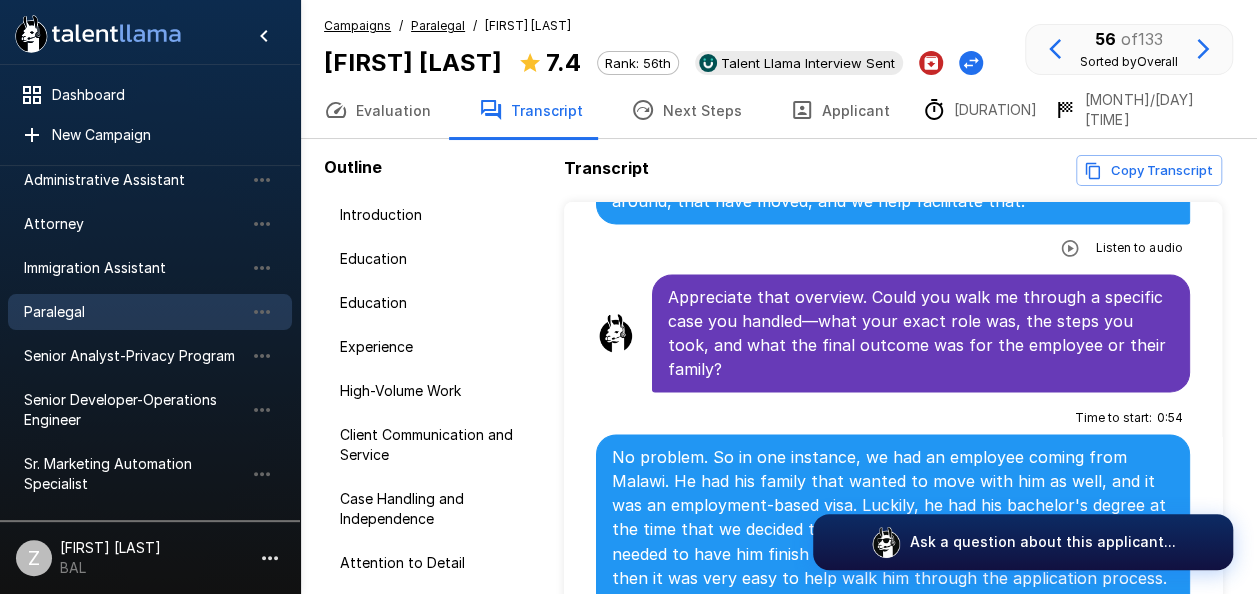 scroll, scrollTop: 1500, scrollLeft: 0, axis: vertical 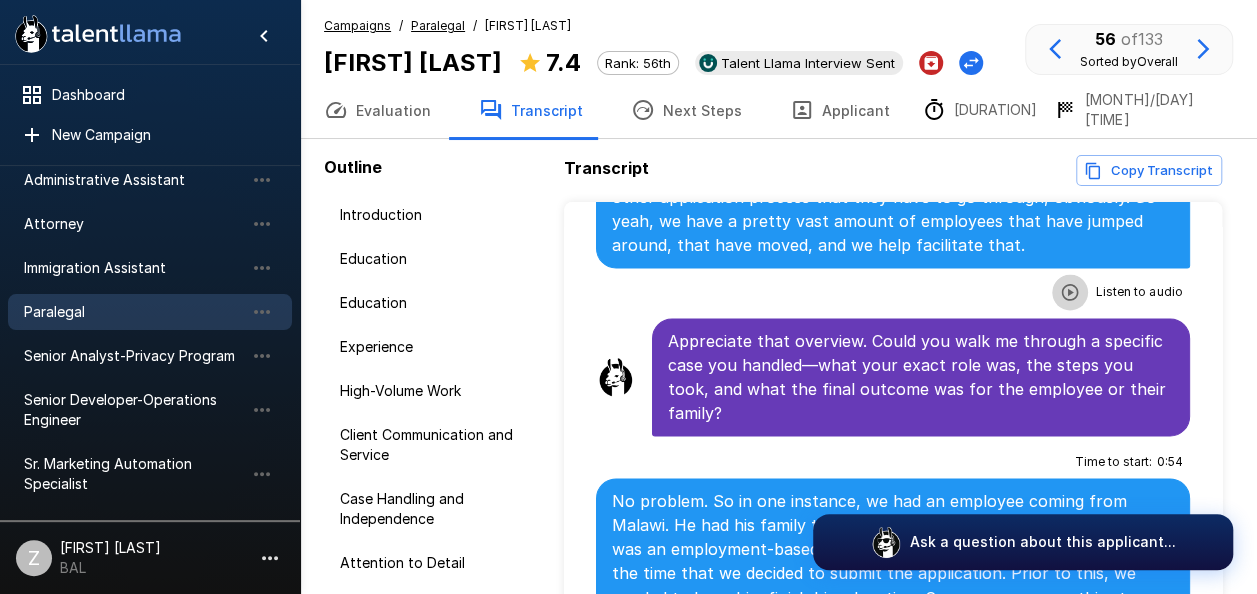 click 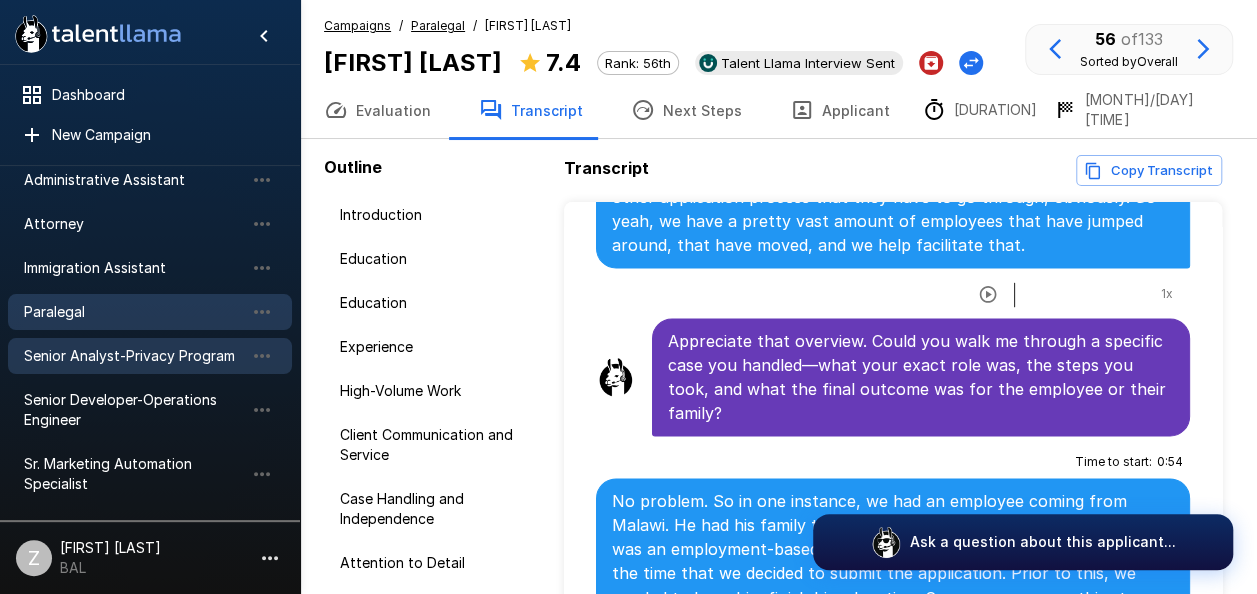 drag, startPoint x: 55, startPoint y: 334, endPoint x: 54, endPoint y: 347, distance: 13.038404 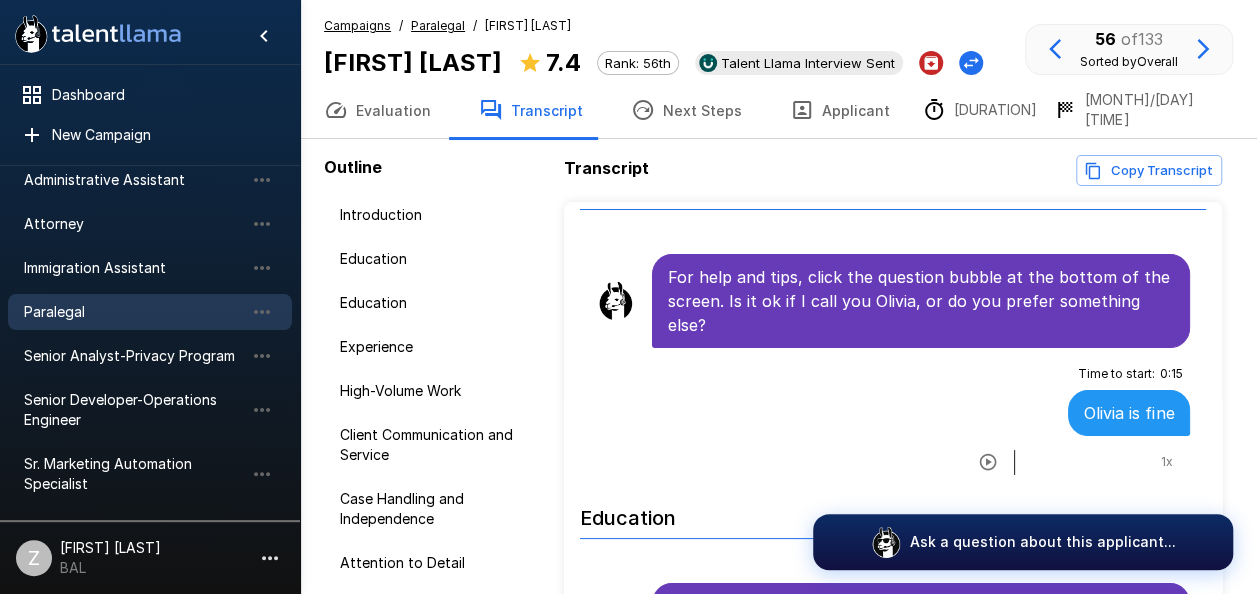 scroll, scrollTop: 0, scrollLeft: 0, axis: both 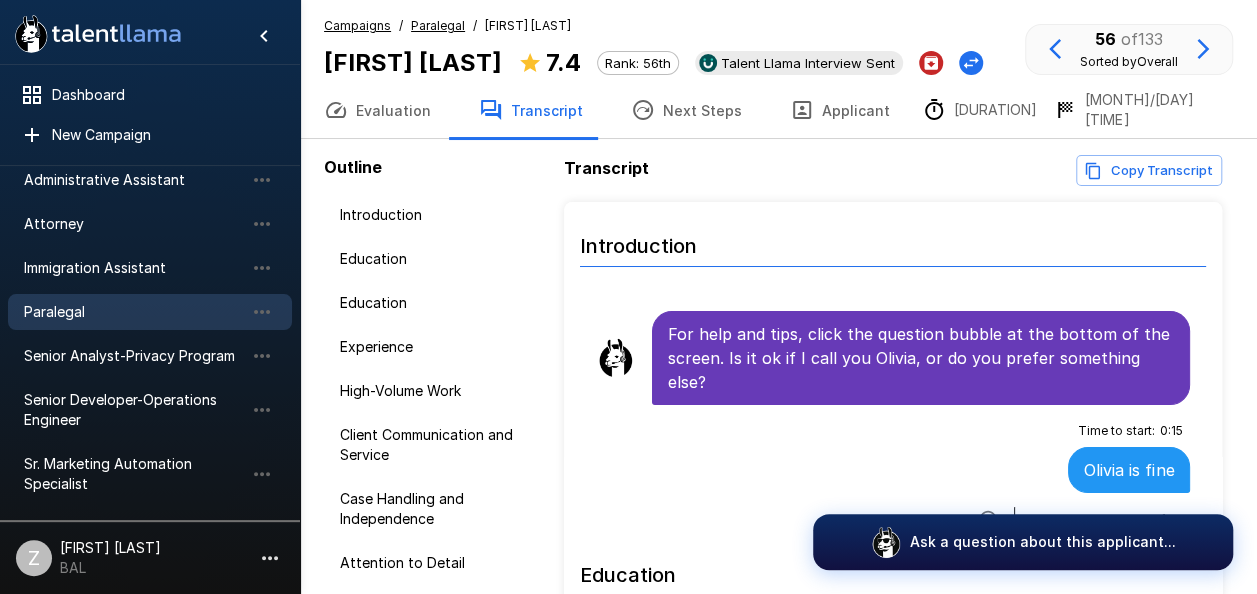 click on "Paralegal" at bounding box center (134, 312) 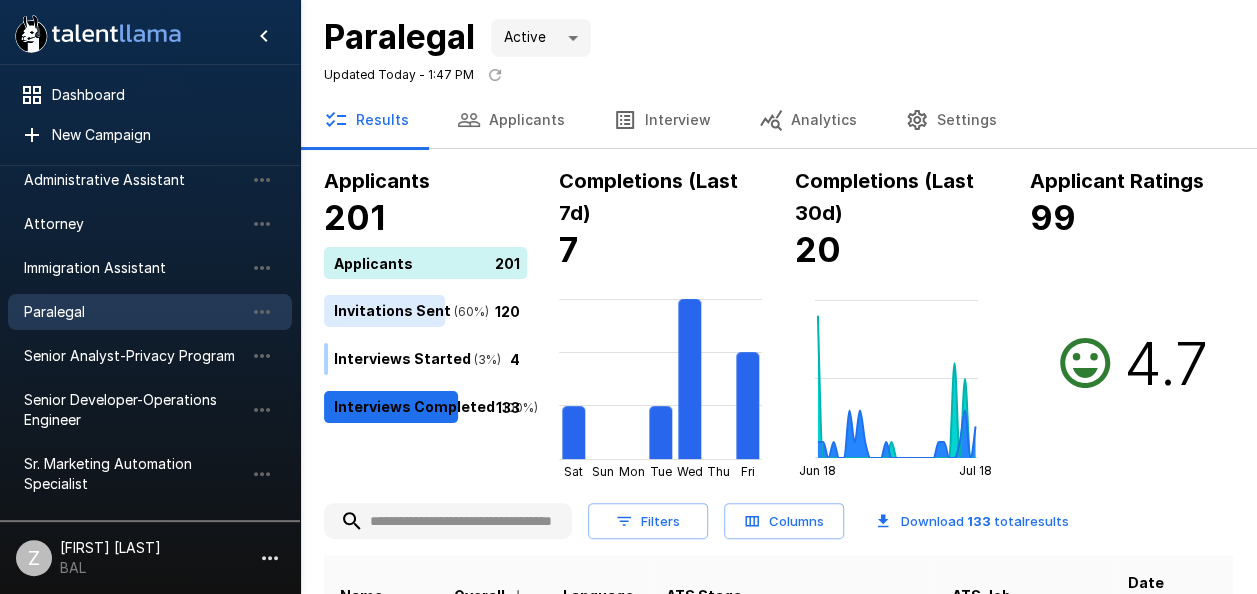 click on "Applicants" at bounding box center (511, 120) 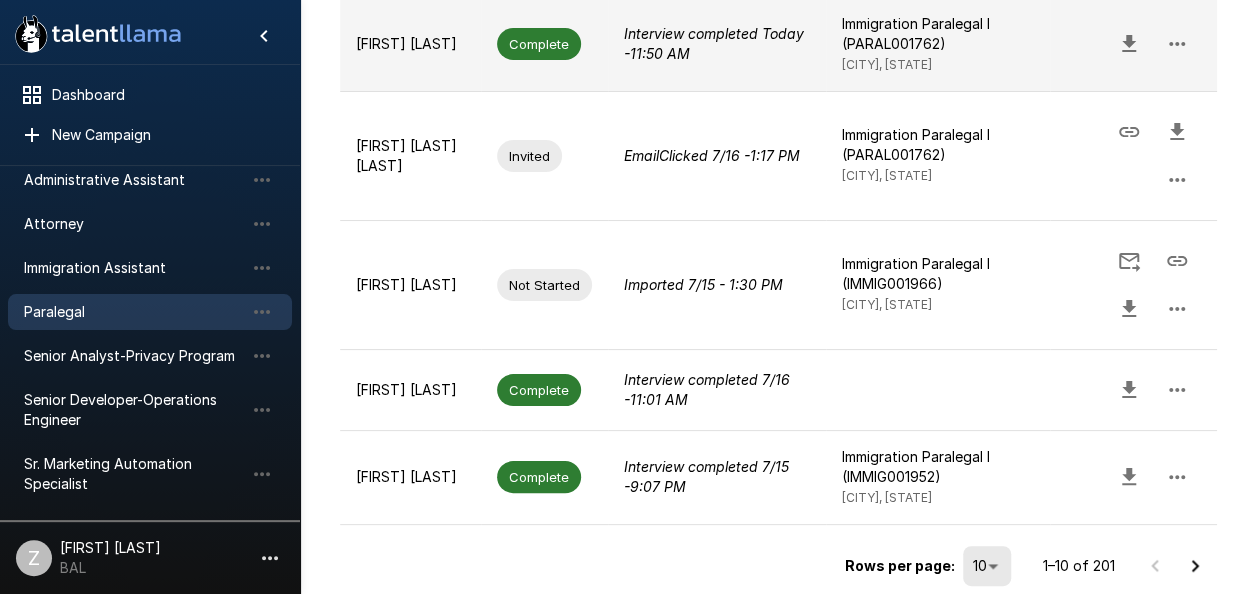 scroll, scrollTop: 1068, scrollLeft: 0, axis: vertical 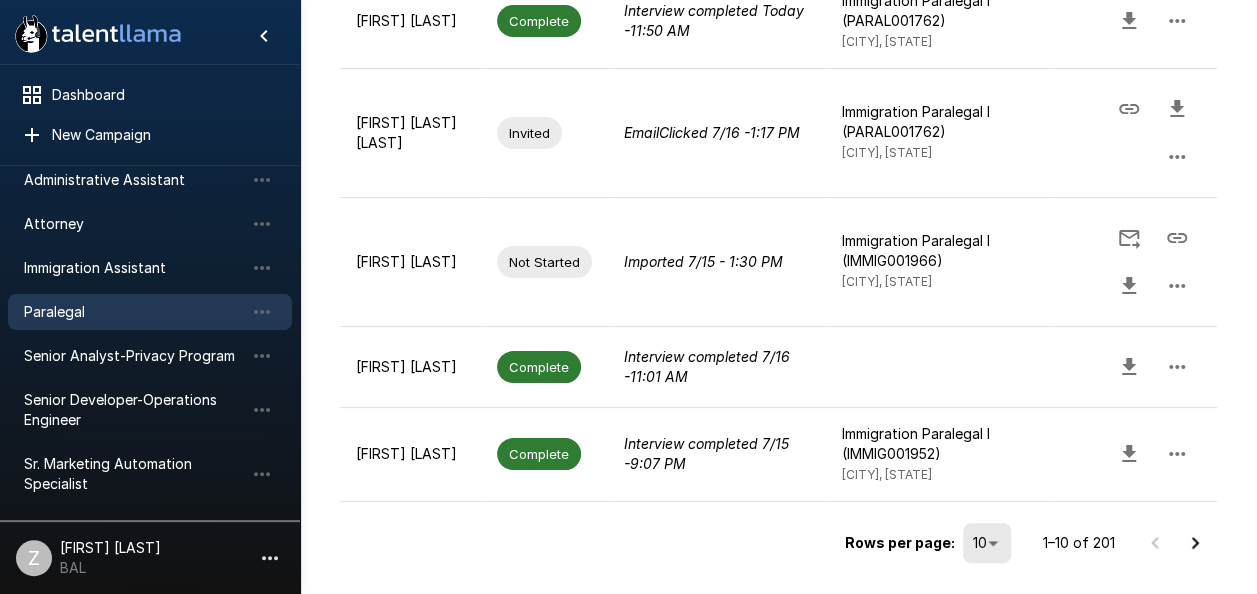click 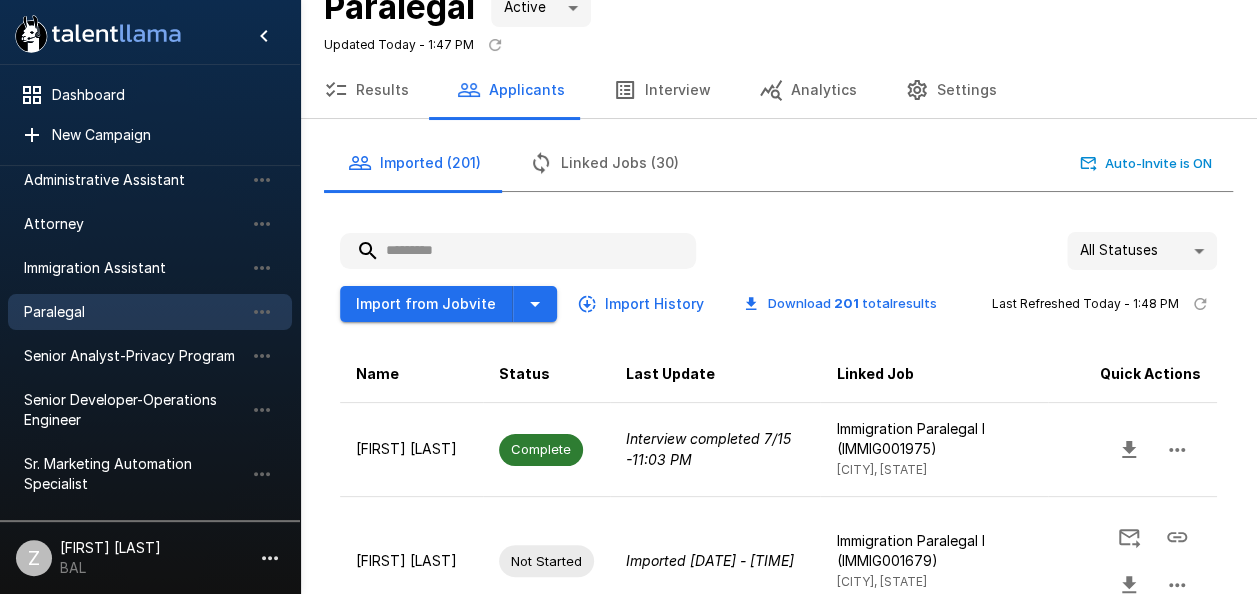 scroll, scrollTop: 0, scrollLeft: 0, axis: both 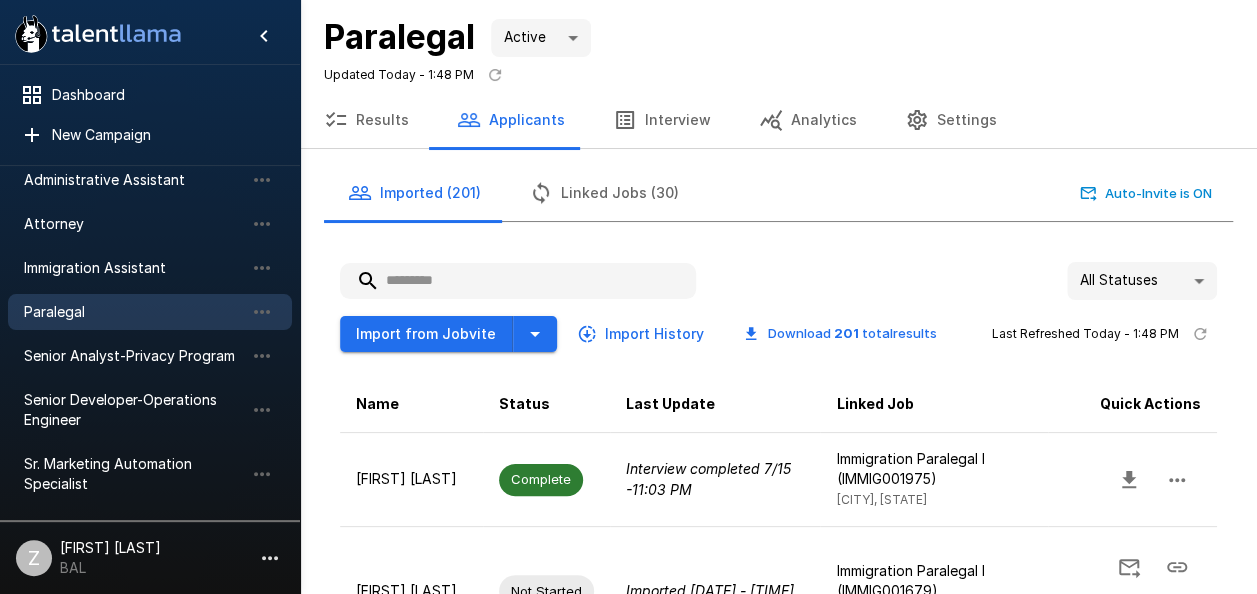 click at bounding box center [518, 281] 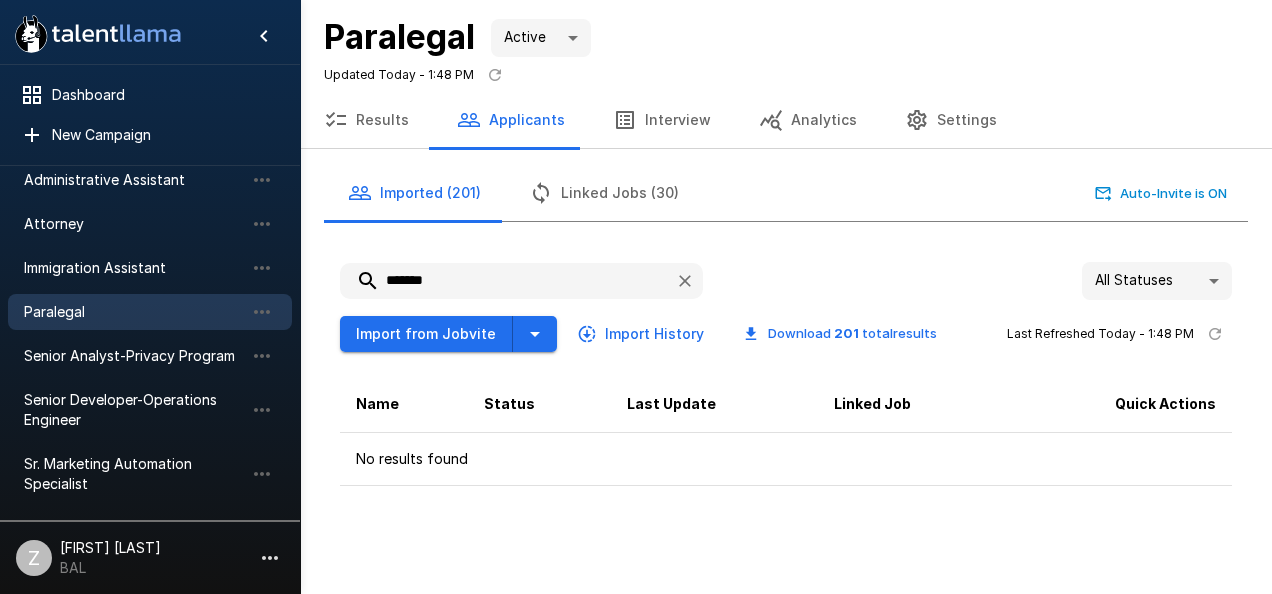drag, startPoint x: 460, startPoint y: 282, endPoint x: 365, endPoint y: 276, distance: 95.189285 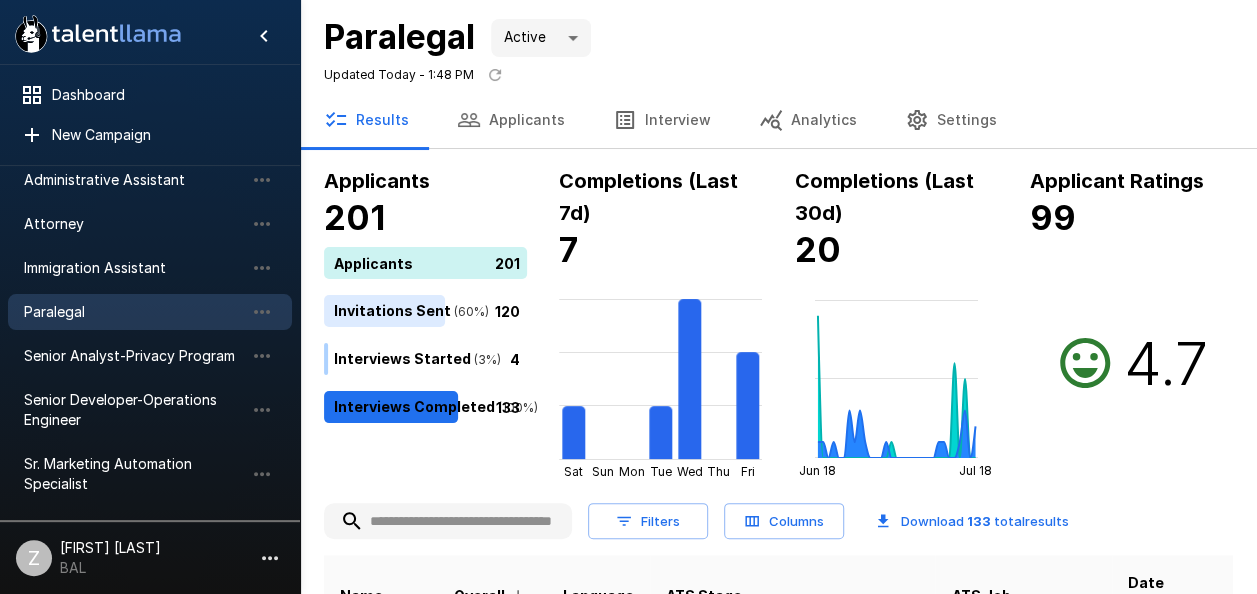 click on "Applicants" at bounding box center [511, 120] 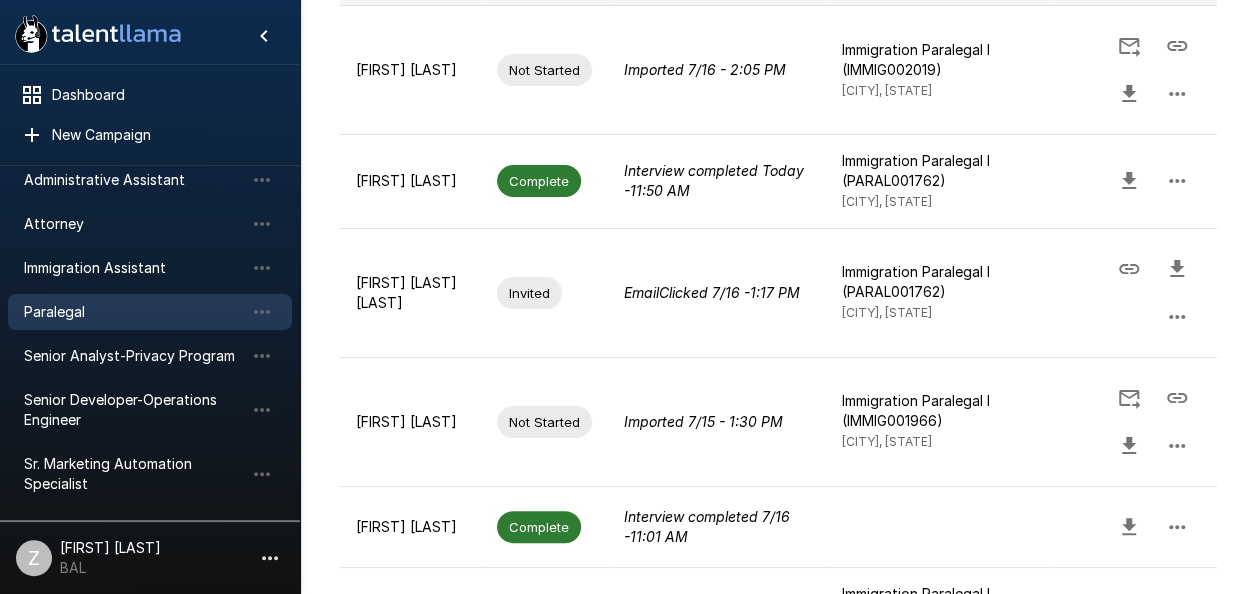 scroll, scrollTop: 1068, scrollLeft: 0, axis: vertical 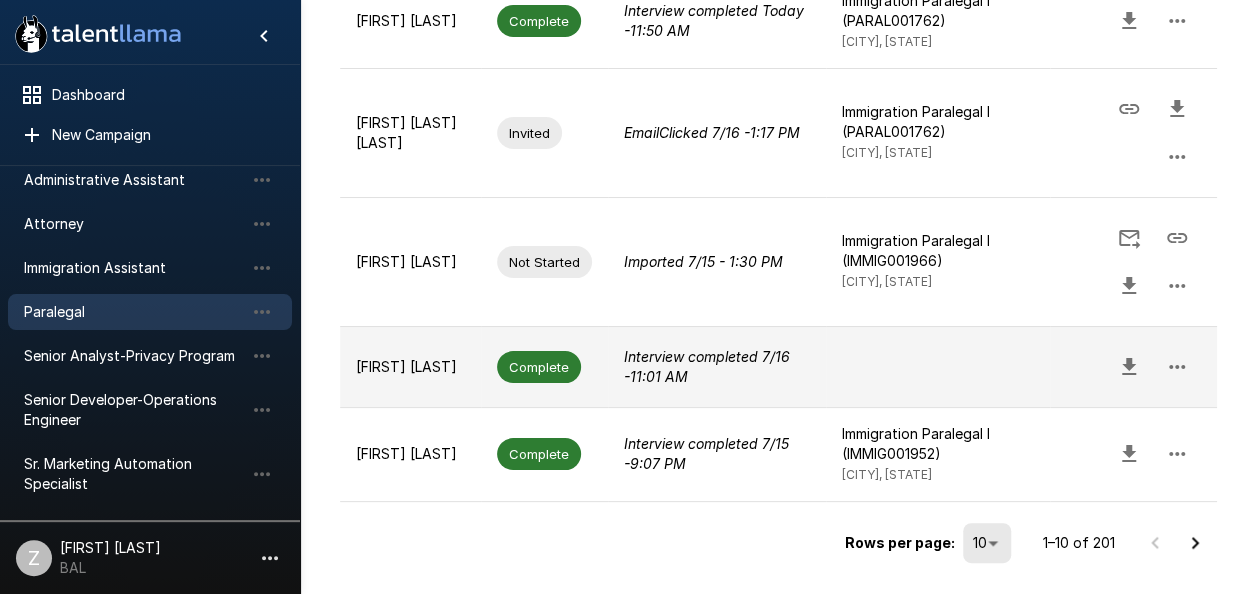click on "[FIRST] [LAST]" at bounding box center (410, 367) 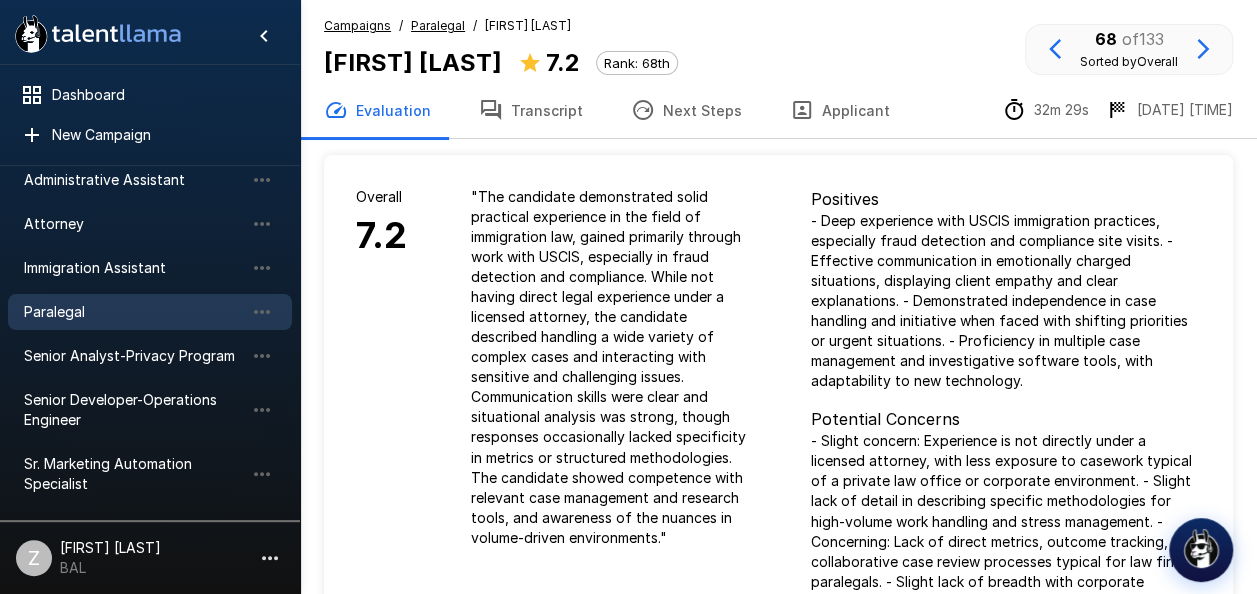 click on "Transcript" at bounding box center [531, 110] 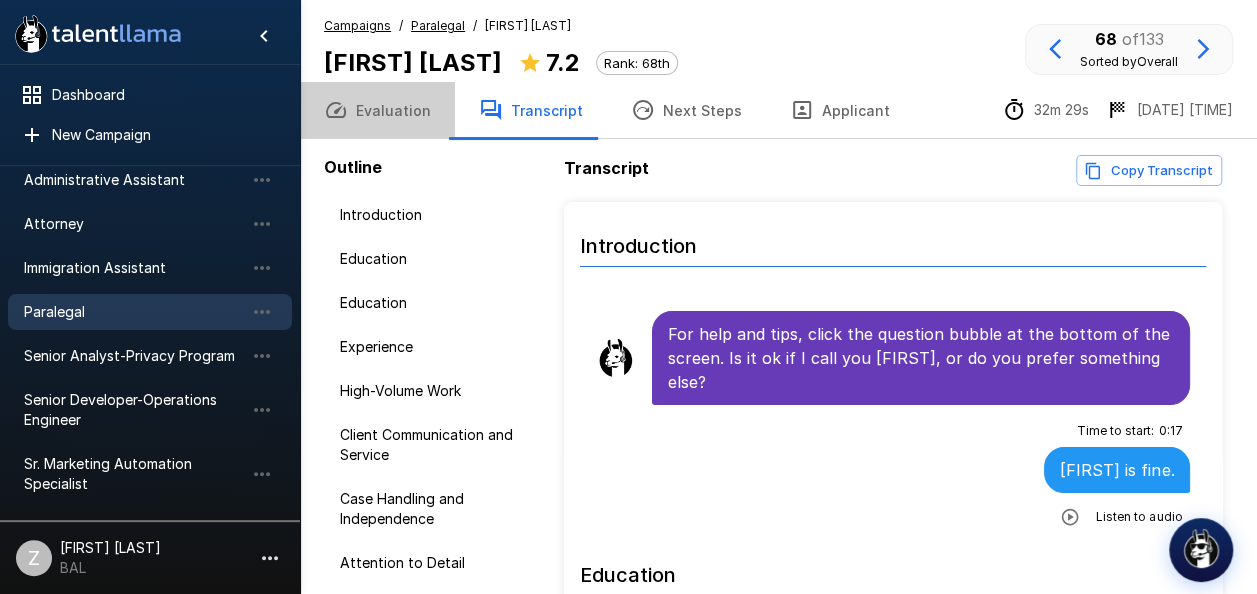 click on "Evaluation" at bounding box center [377, 110] 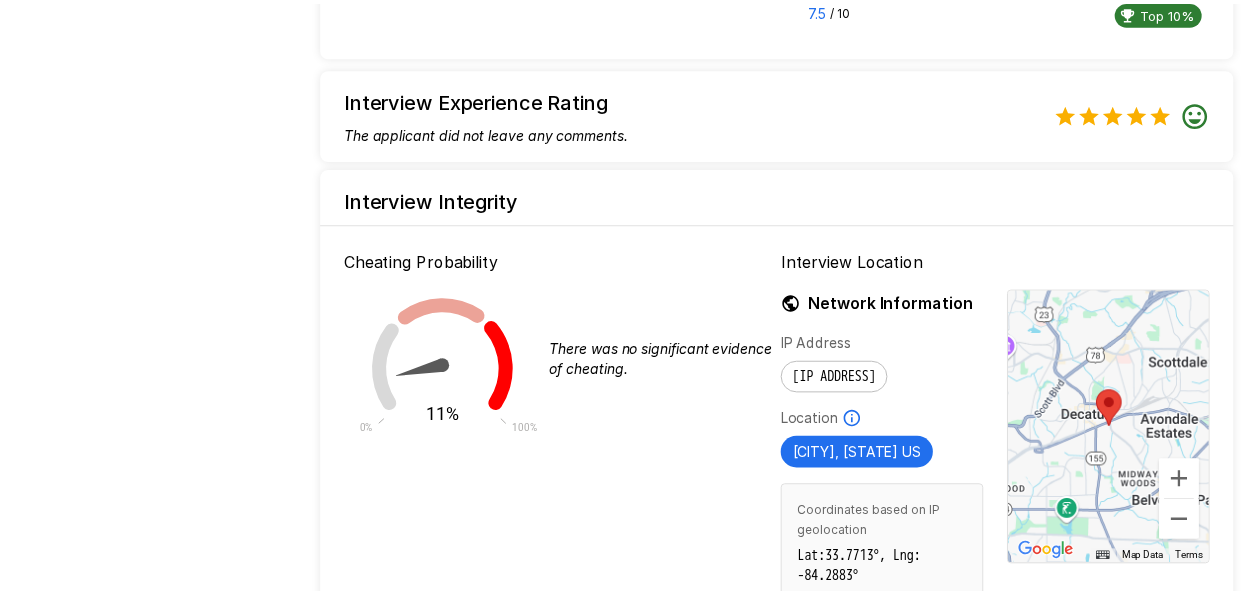 scroll, scrollTop: 2106, scrollLeft: 0, axis: vertical 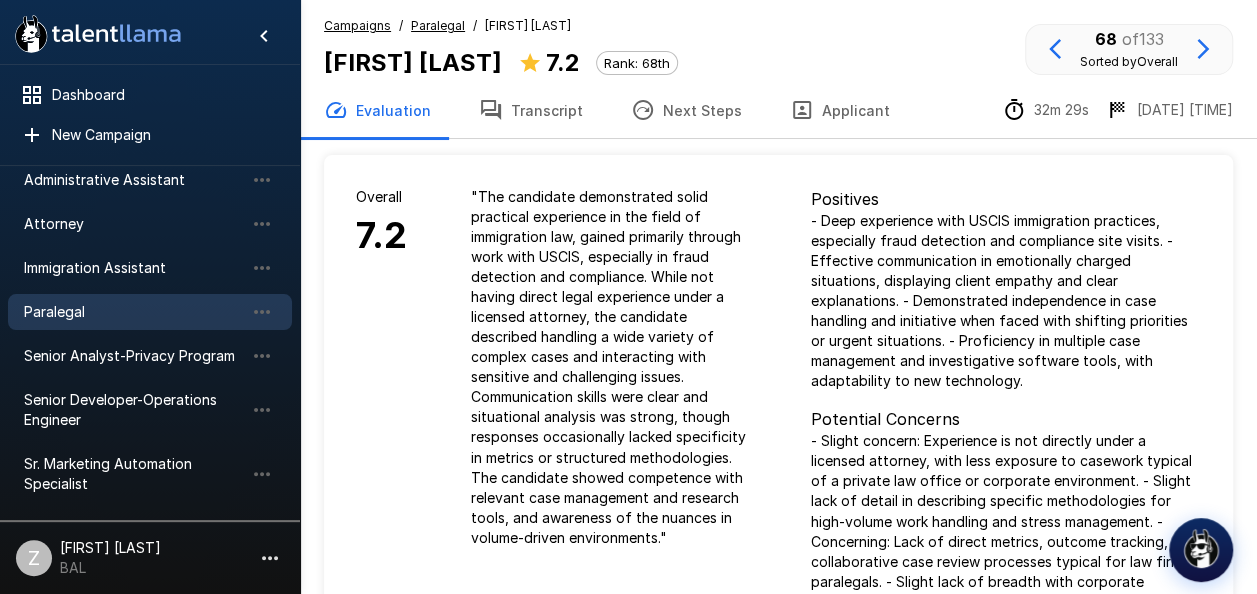 click on "Next Steps" at bounding box center [686, 110] 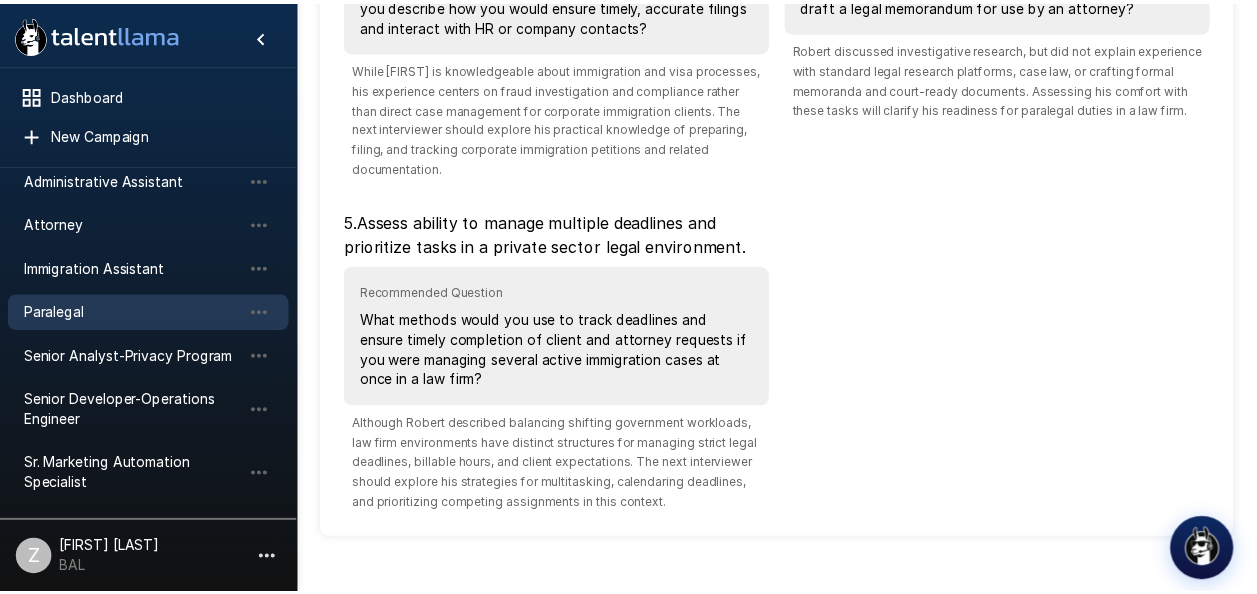 scroll, scrollTop: 803, scrollLeft: 0, axis: vertical 